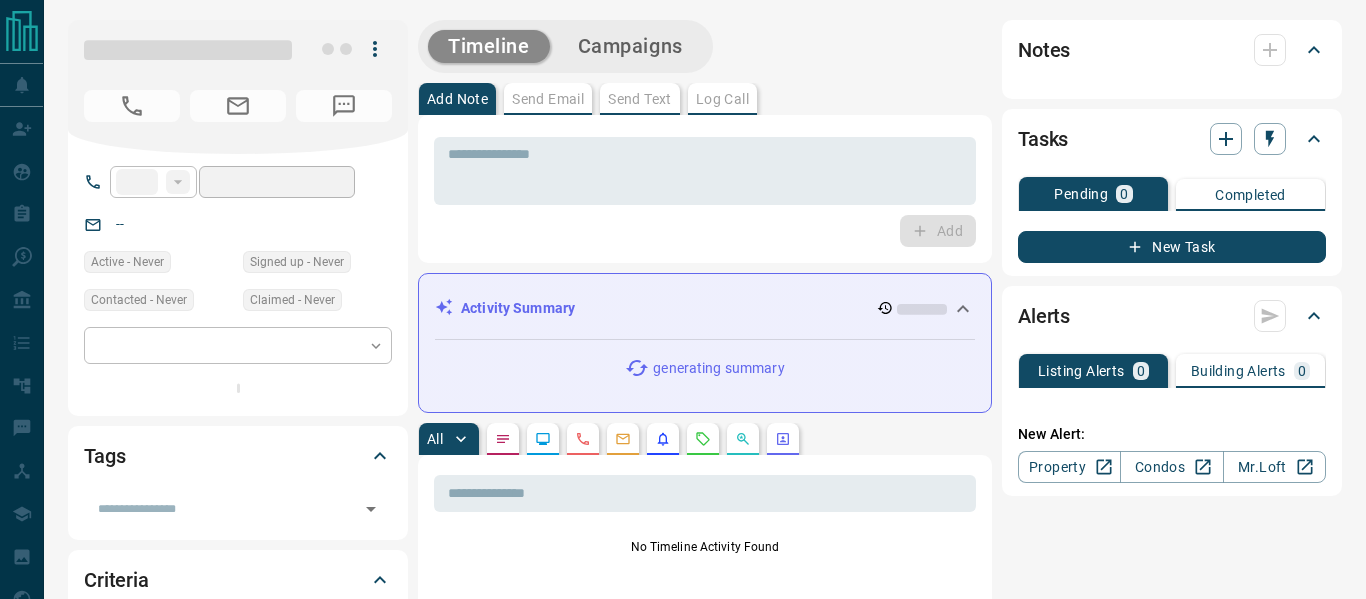 type on "**" 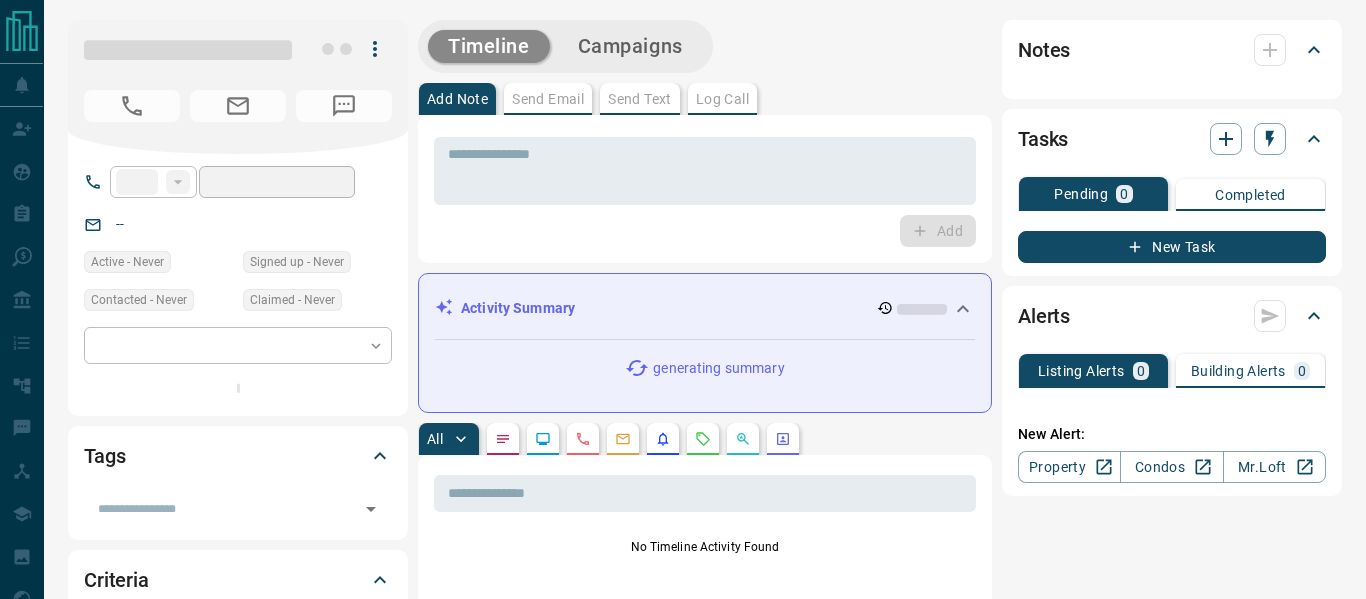 type on "**********" 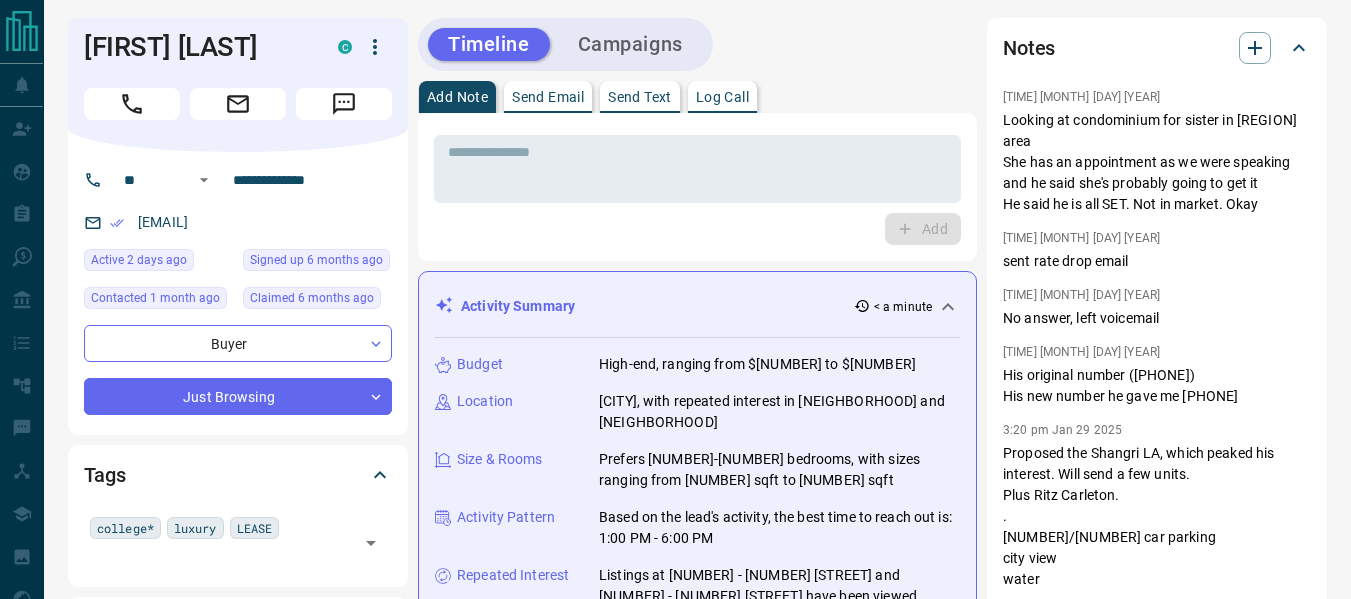 scroll, scrollTop: 800, scrollLeft: 0, axis: vertical 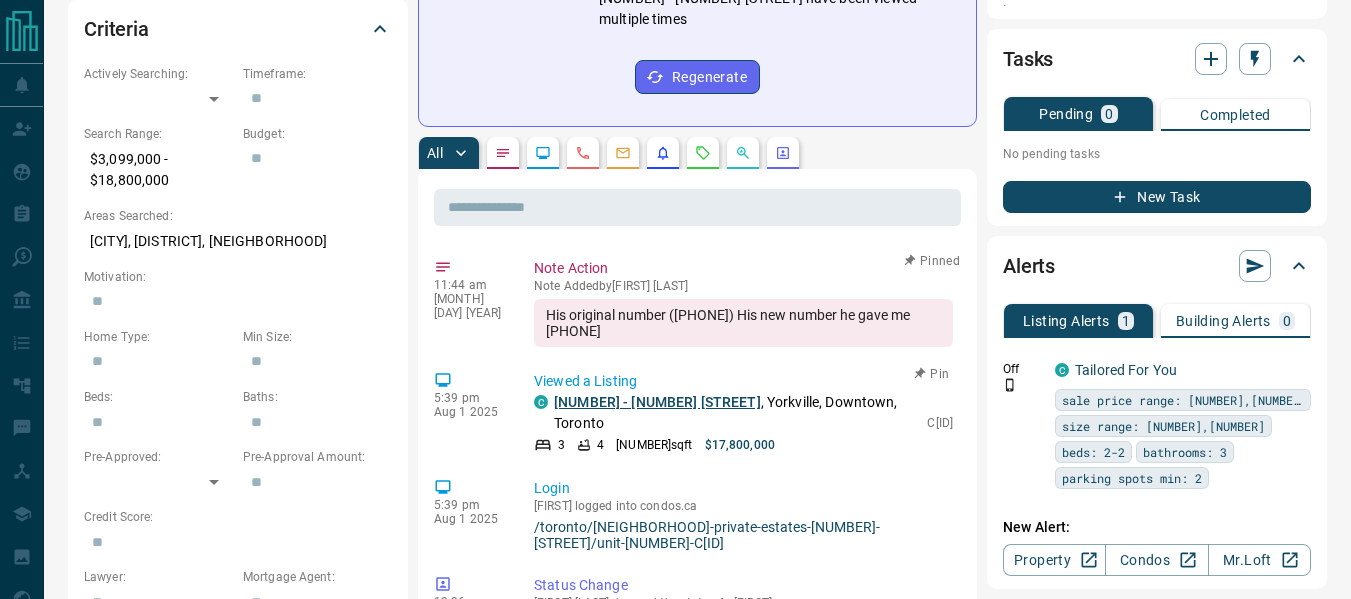 click on "[NUMBER] - [NUMBER] [STREET]" at bounding box center [657, 402] 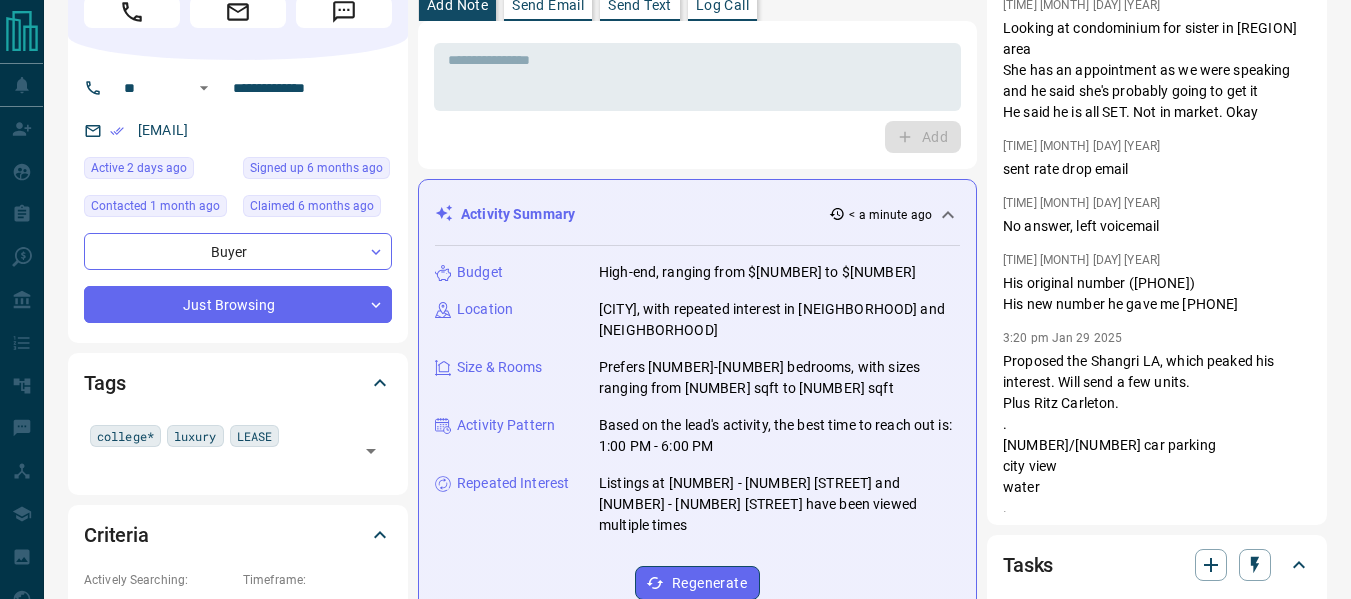 scroll, scrollTop: 0, scrollLeft: 0, axis: both 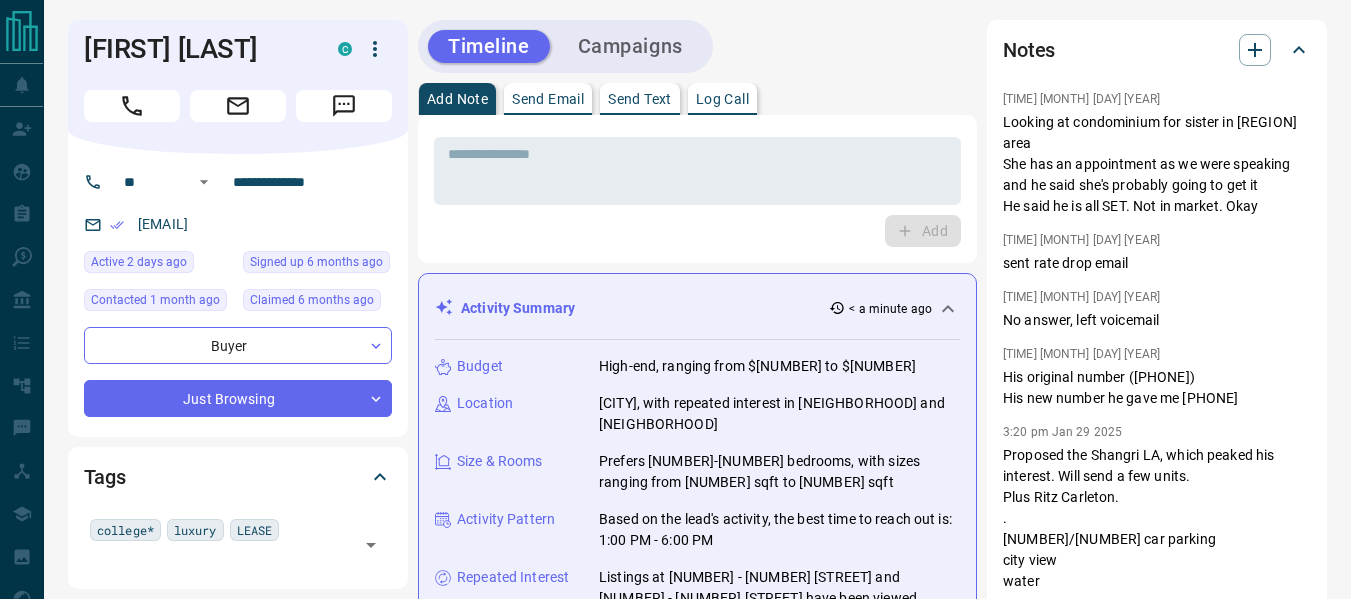 click on "Send Email" at bounding box center [548, 99] 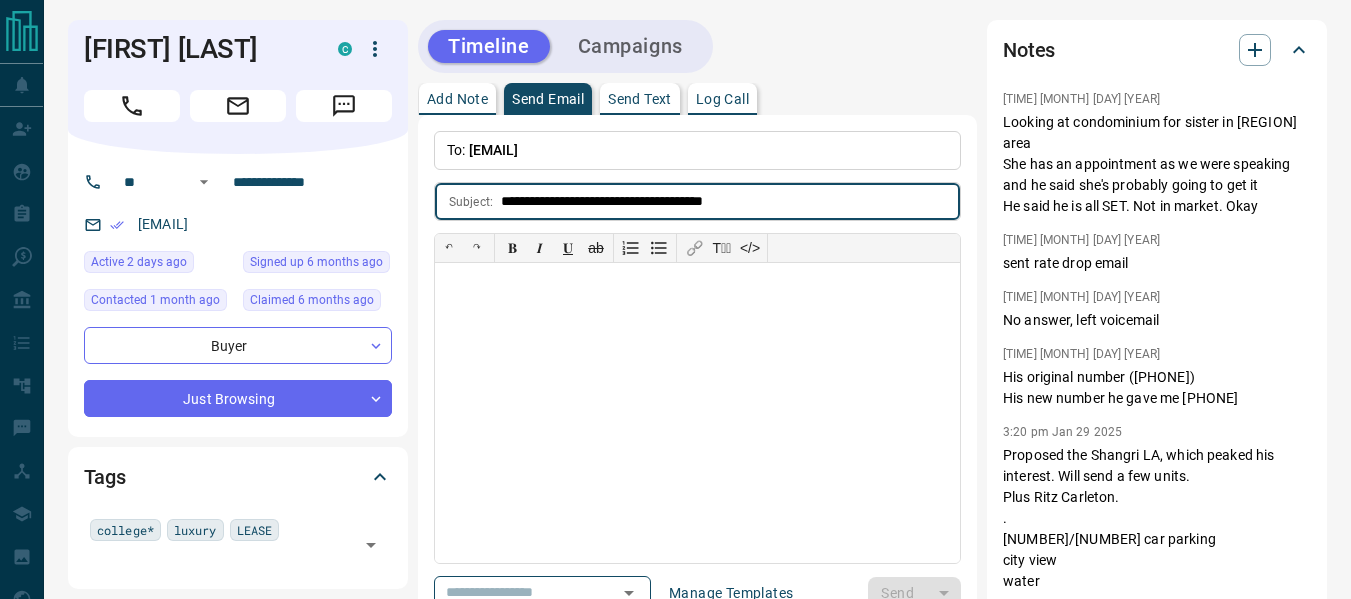 type on "**********" 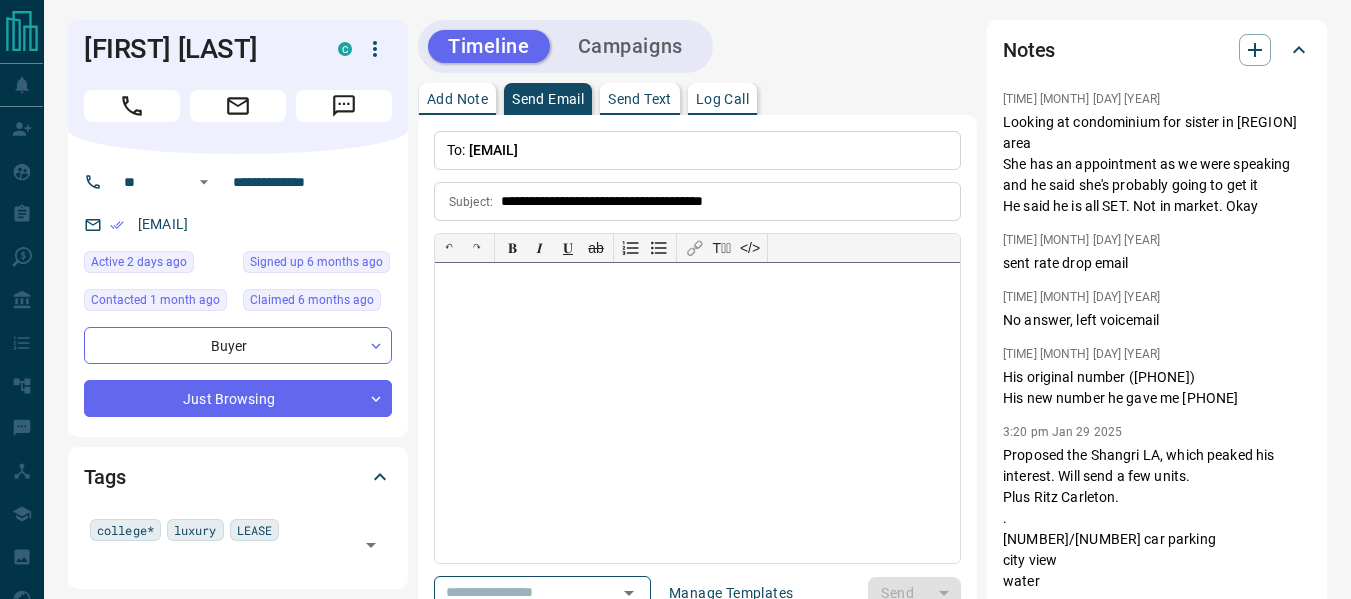 type 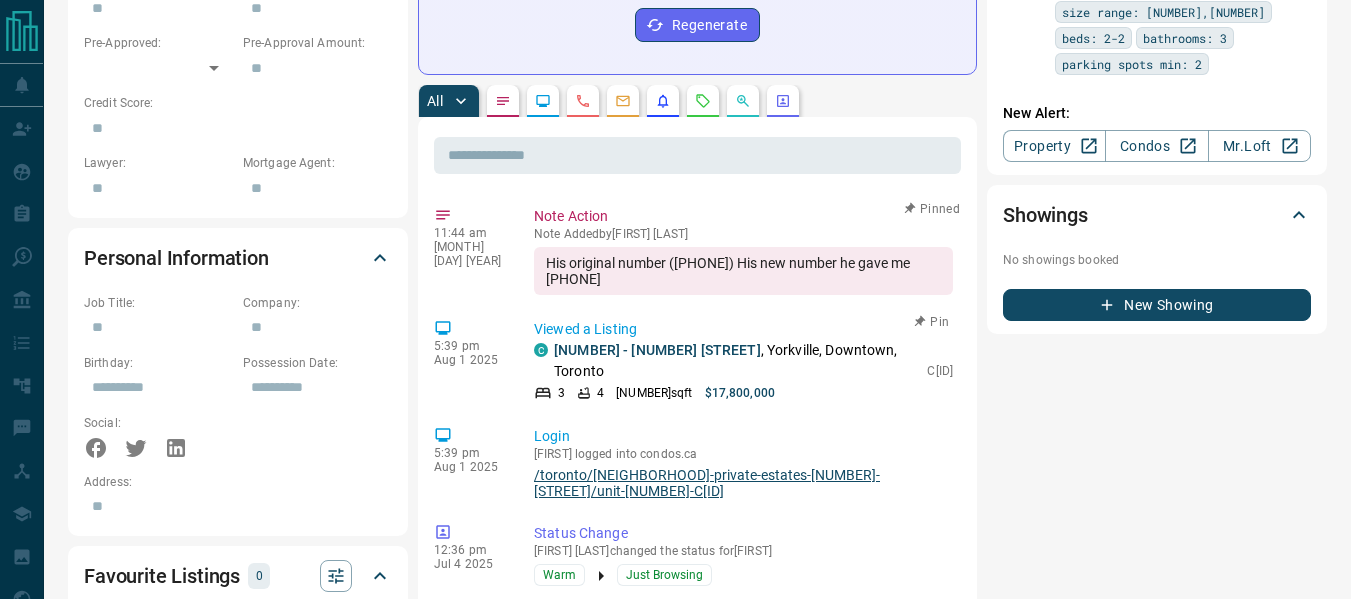 scroll, scrollTop: 1100, scrollLeft: 0, axis: vertical 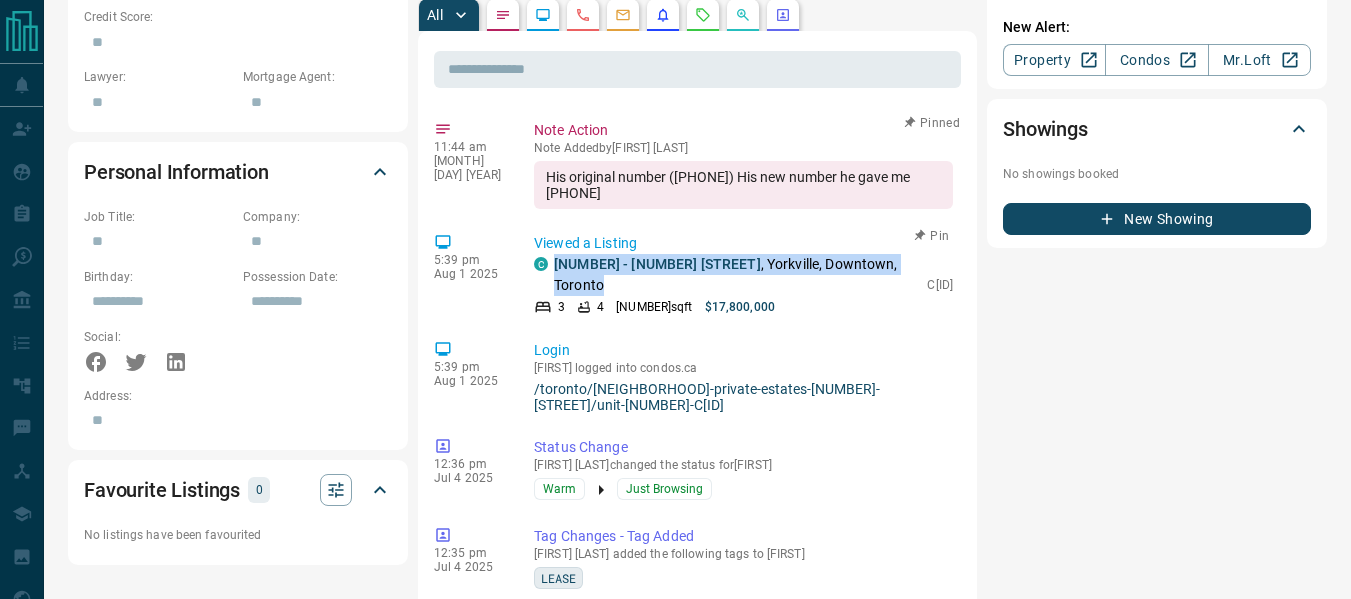 drag, startPoint x: 696, startPoint y: 241, endPoint x: 549, endPoint y: 229, distance: 147.48898 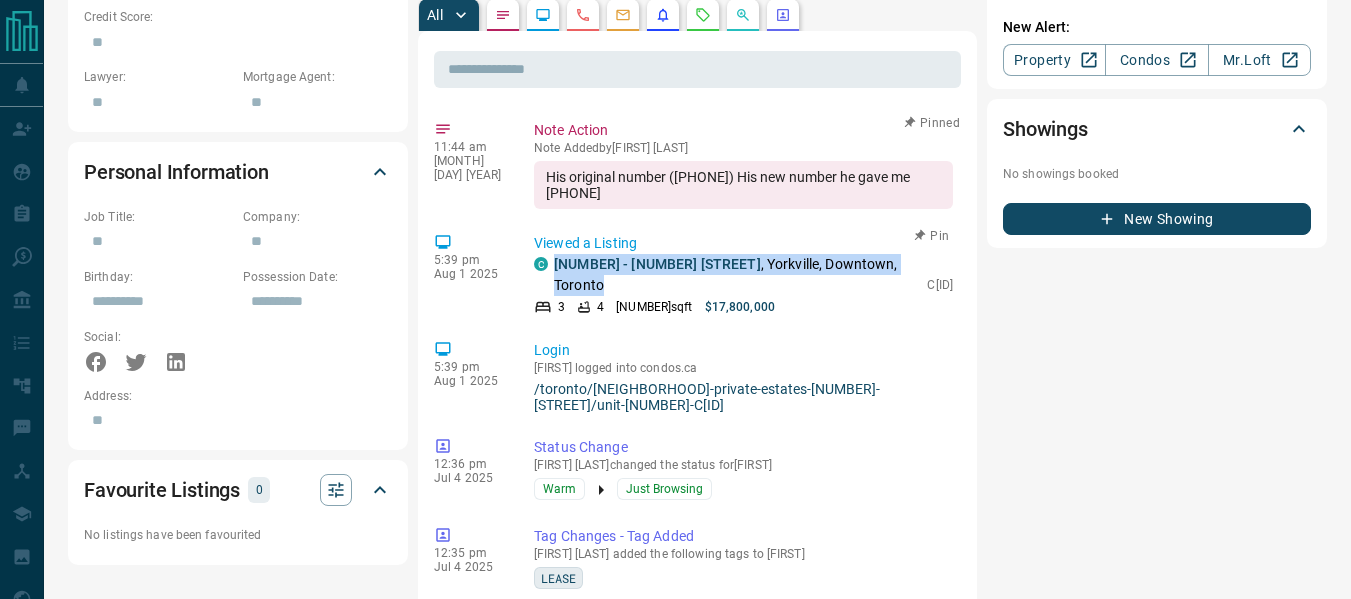 click on "C [NUMBER] - [NUMBER] [STREET] , [NEIGHBORHOOD], [DISTRICT], [CITY]" at bounding box center (725, 275) 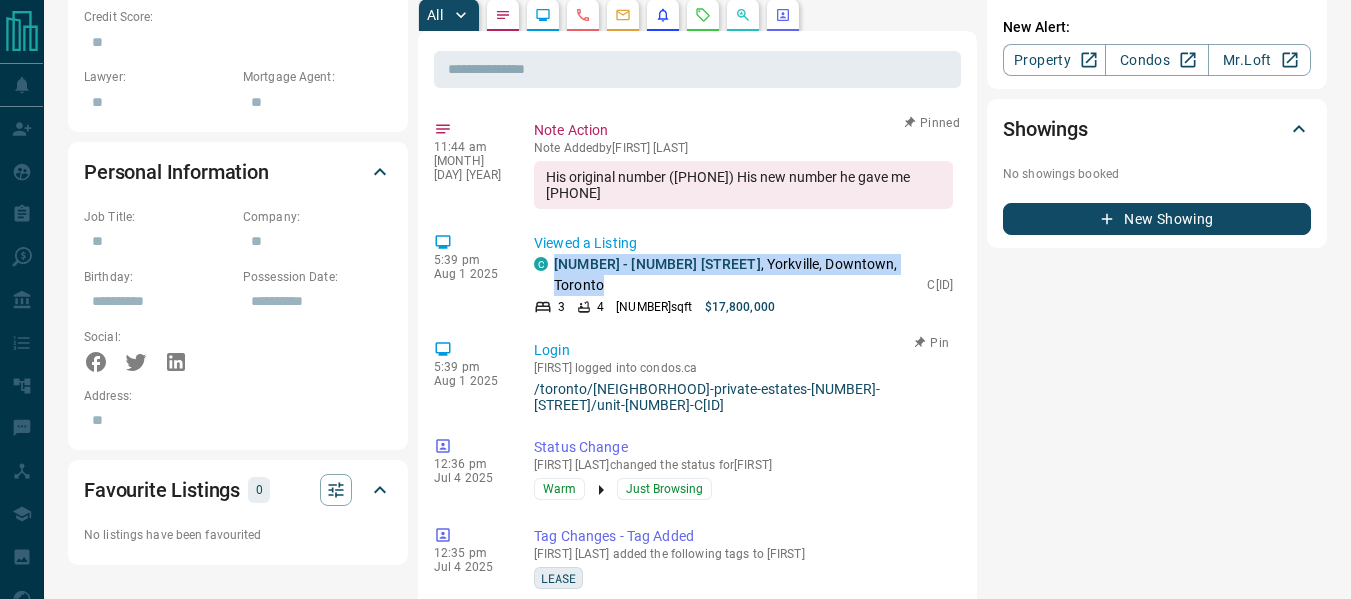 copy on "[NUMBER] - [NUMBER] [STREET] , [NEIGHBORHOOD], [DISTRICT], [CITY]" 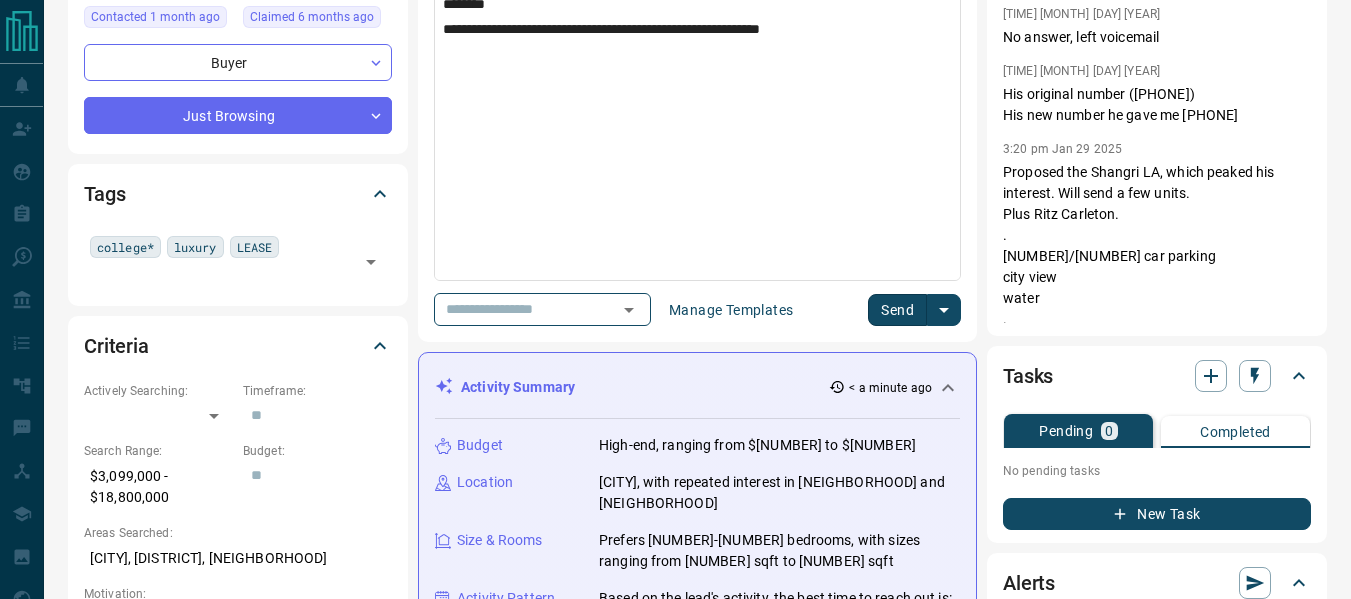 scroll, scrollTop: 100, scrollLeft: 0, axis: vertical 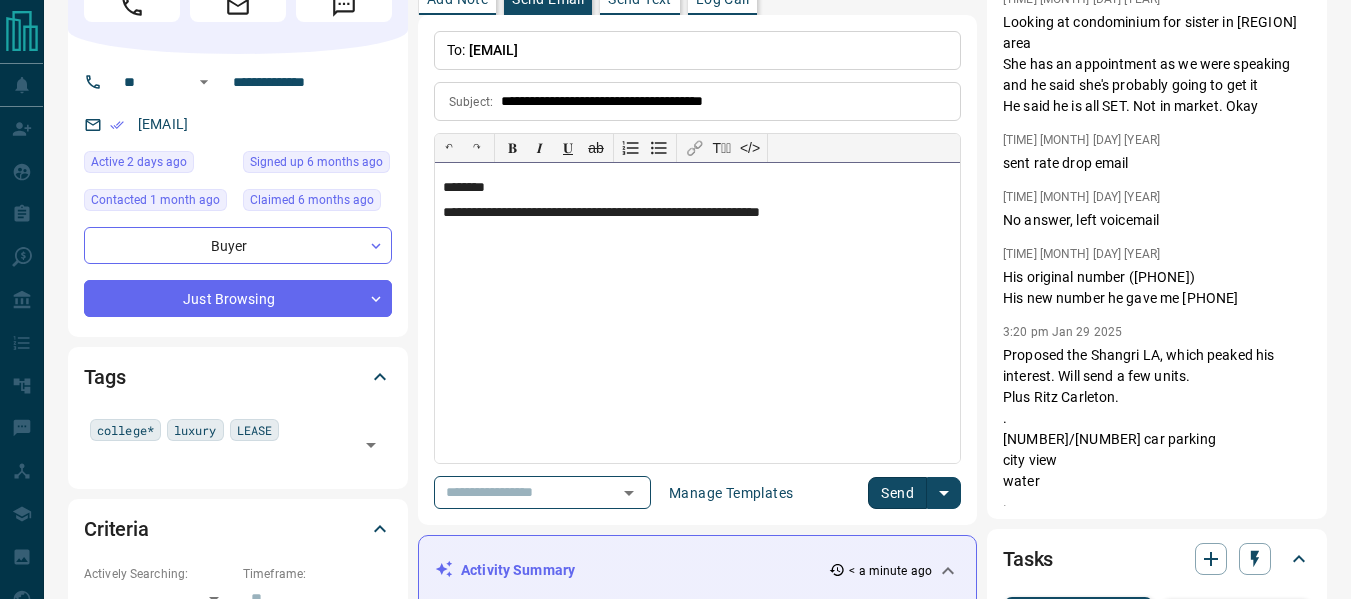 click on "**********" at bounding box center [697, 313] 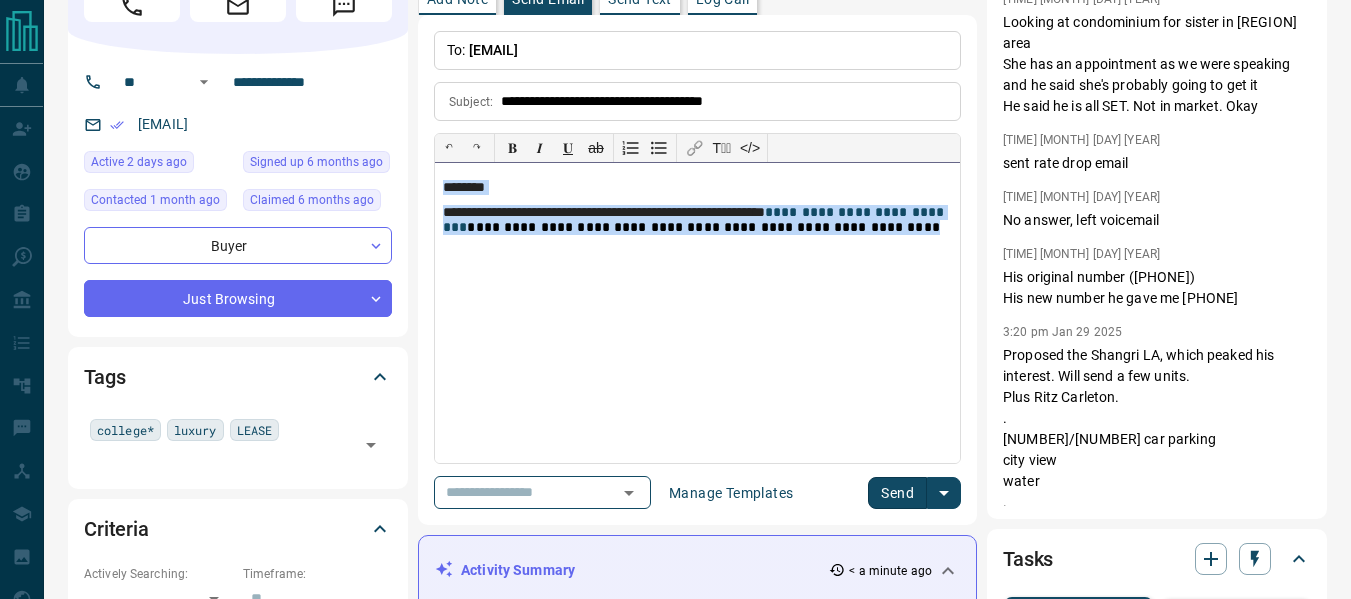 drag, startPoint x: 951, startPoint y: 232, endPoint x: 441, endPoint y: 174, distance: 513.2874 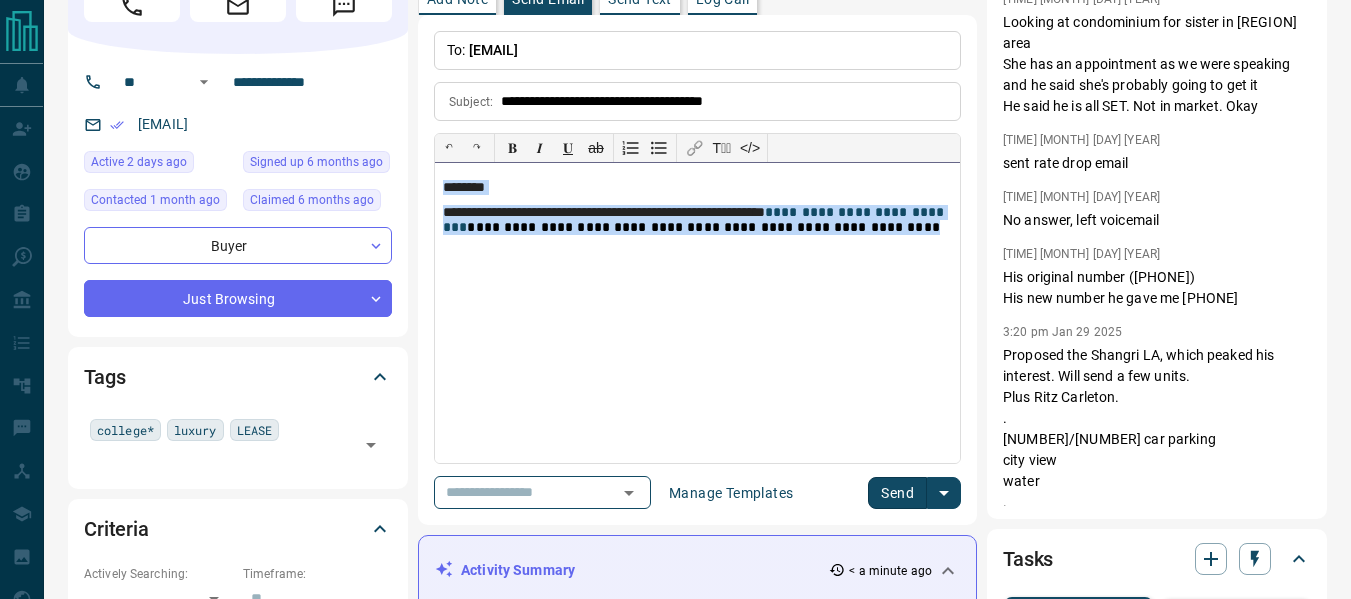 click on "**********" at bounding box center [697, 313] 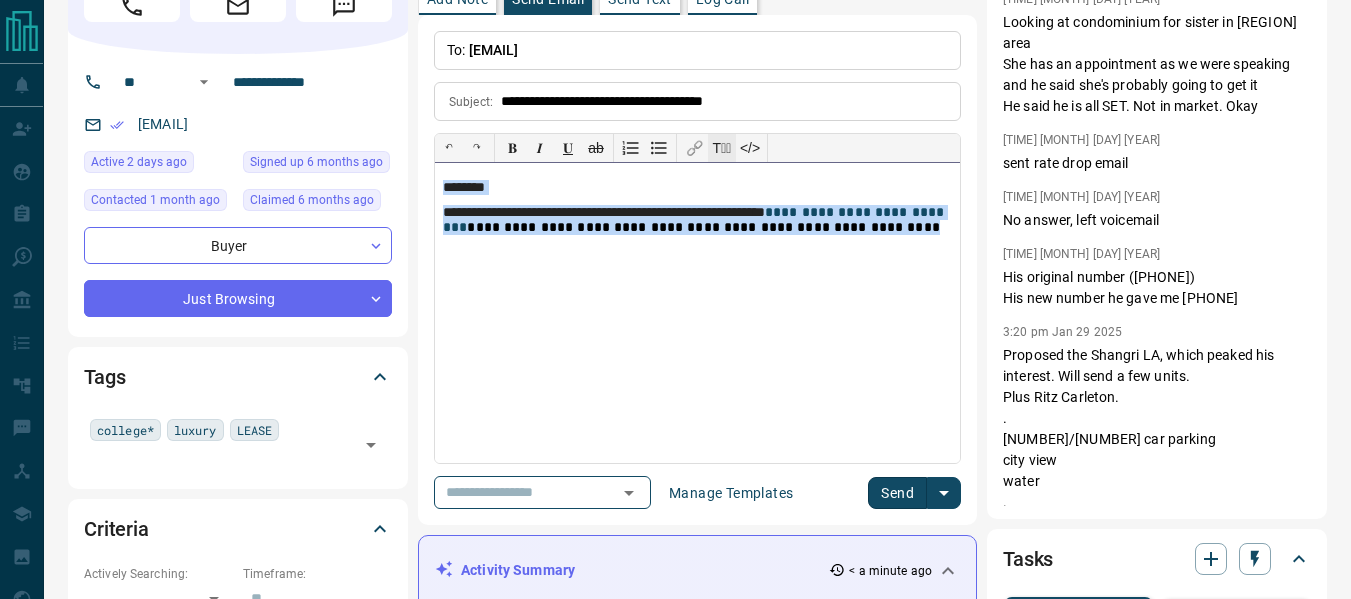 click on "T̲ₓ" at bounding box center (722, 148) 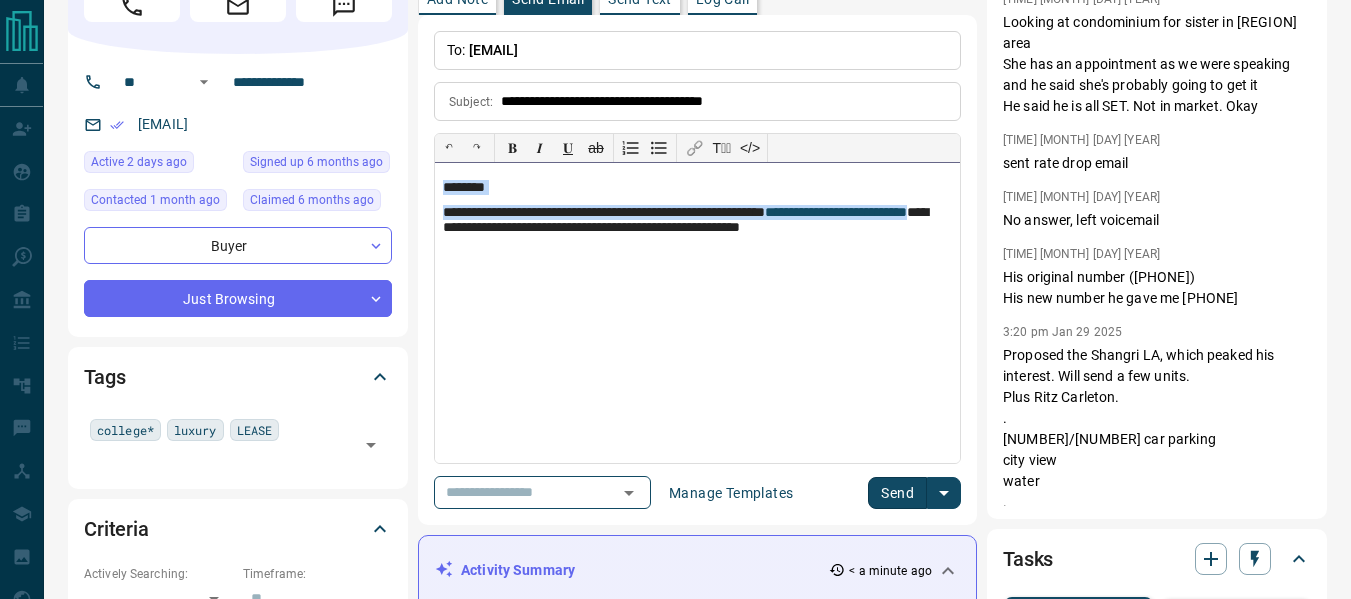 click on "**********" at bounding box center [697, 313] 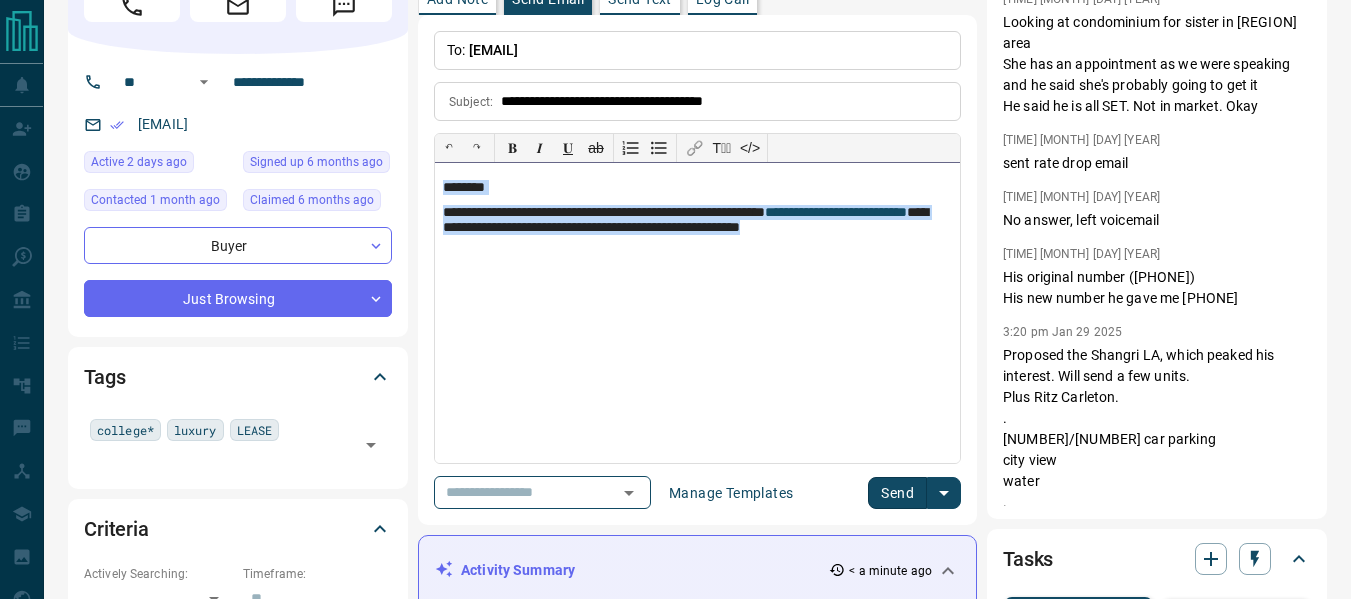 drag, startPoint x: 944, startPoint y: 234, endPoint x: 441, endPoint y: 186, distance: 505.28506 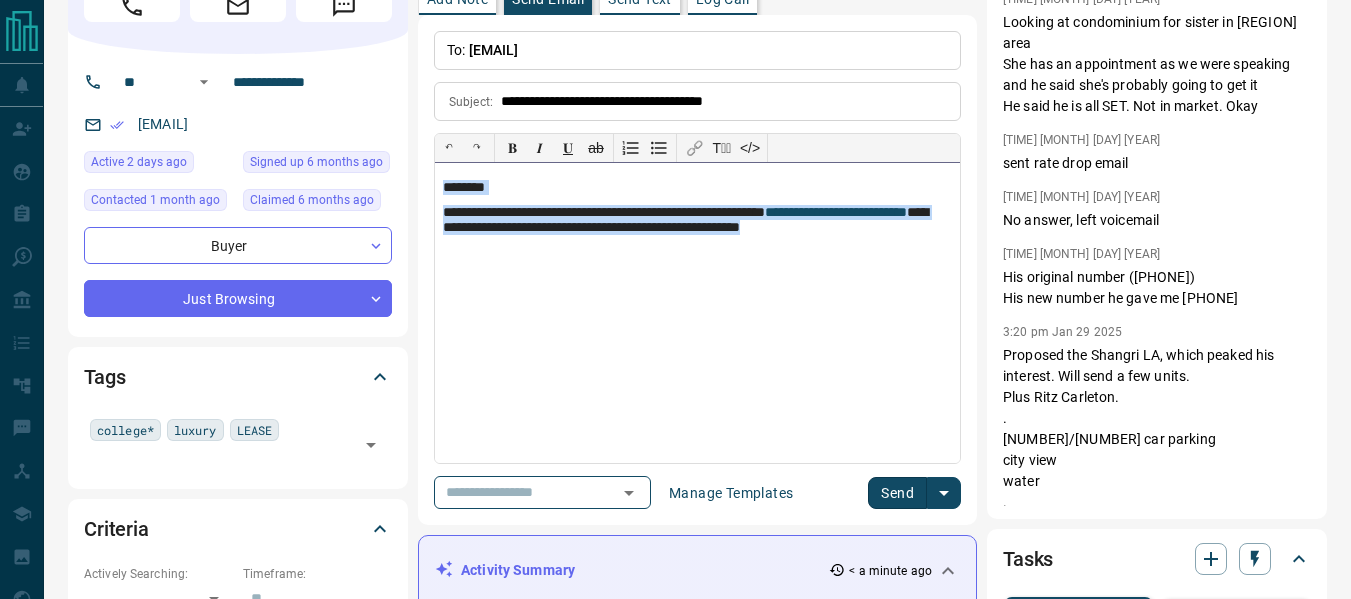 copy on "**********" 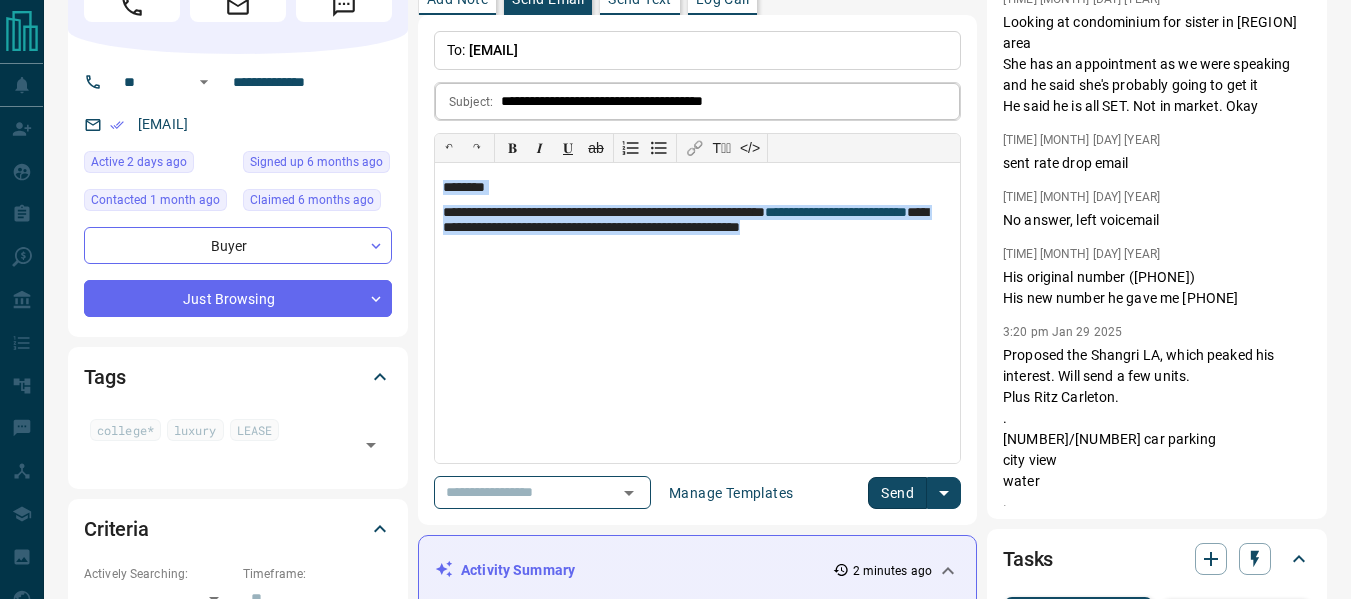 click on "**********" at bounding box center [730, 101] 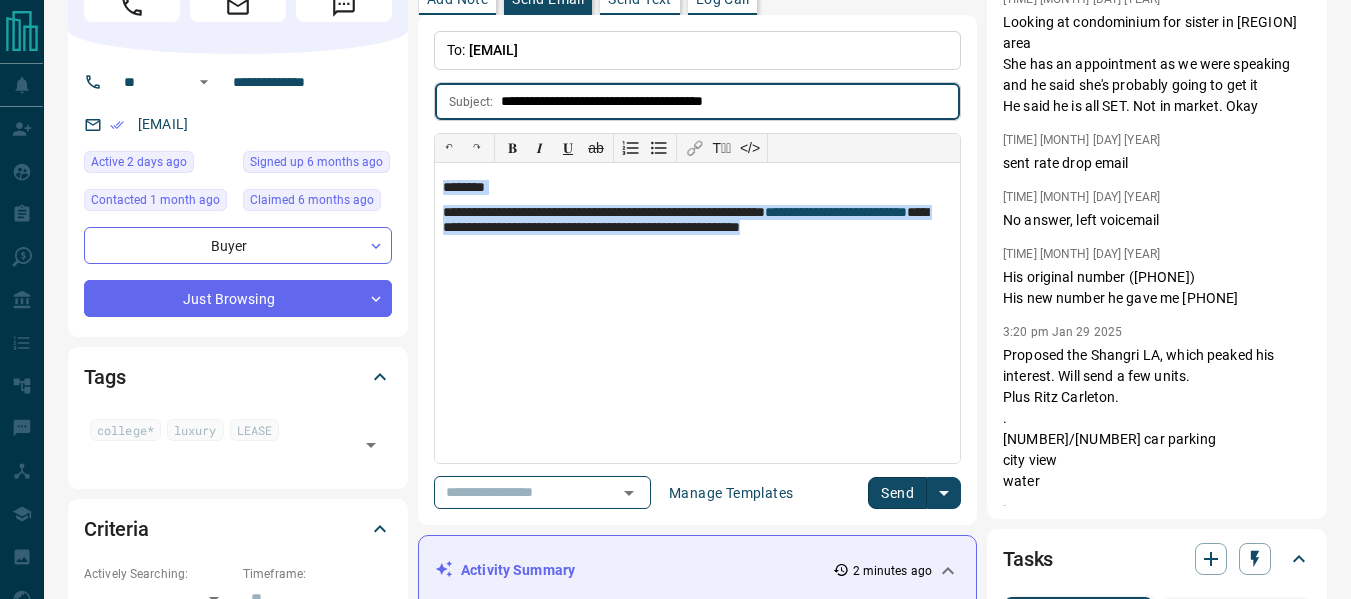 click on "**********" at bounding box center (730, 101) 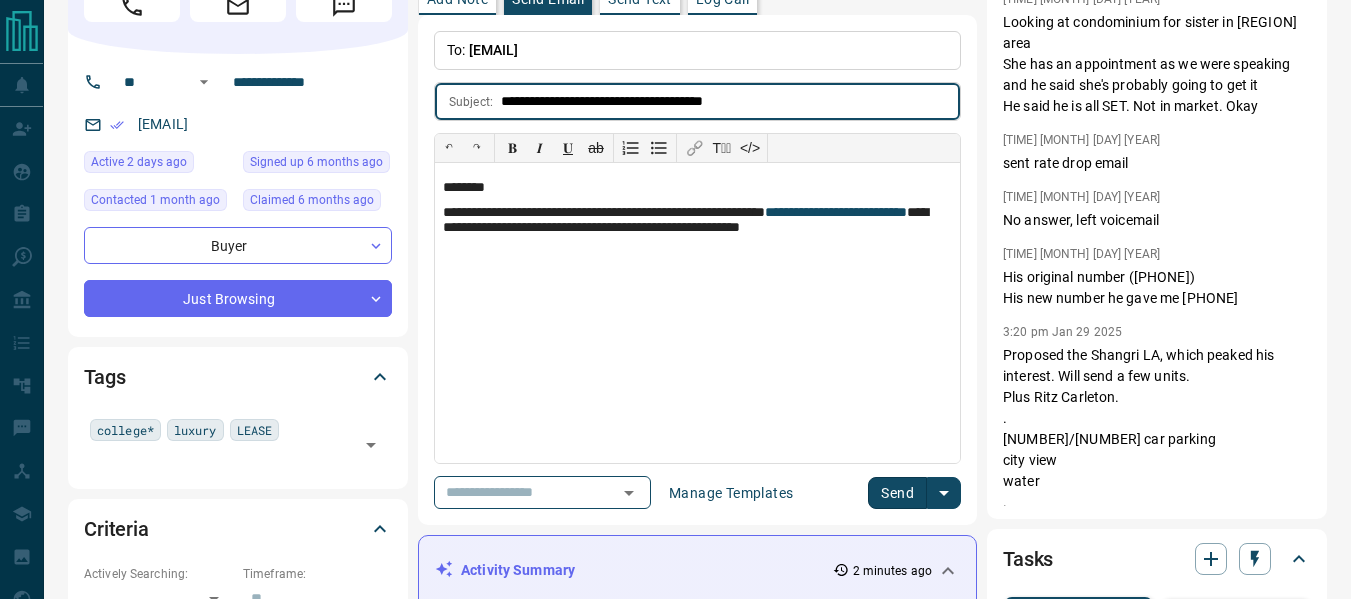 click on "**********" at bounding box center (730, 101) 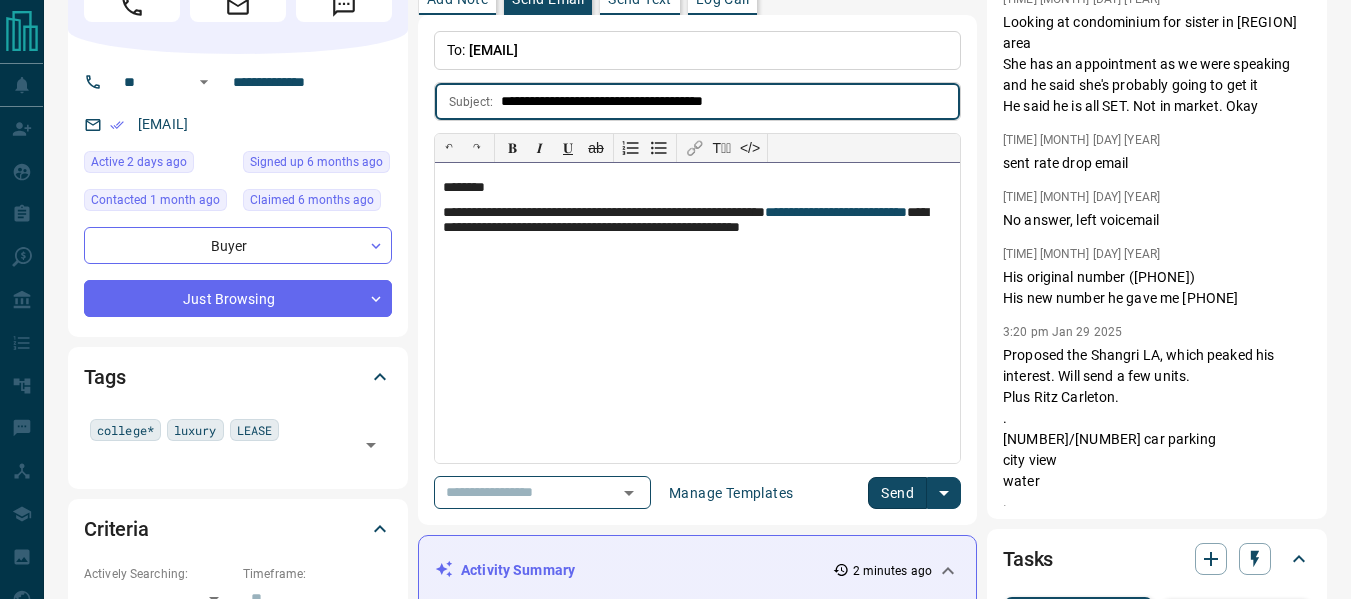 click on "**********" at bounding box center (697, 313) 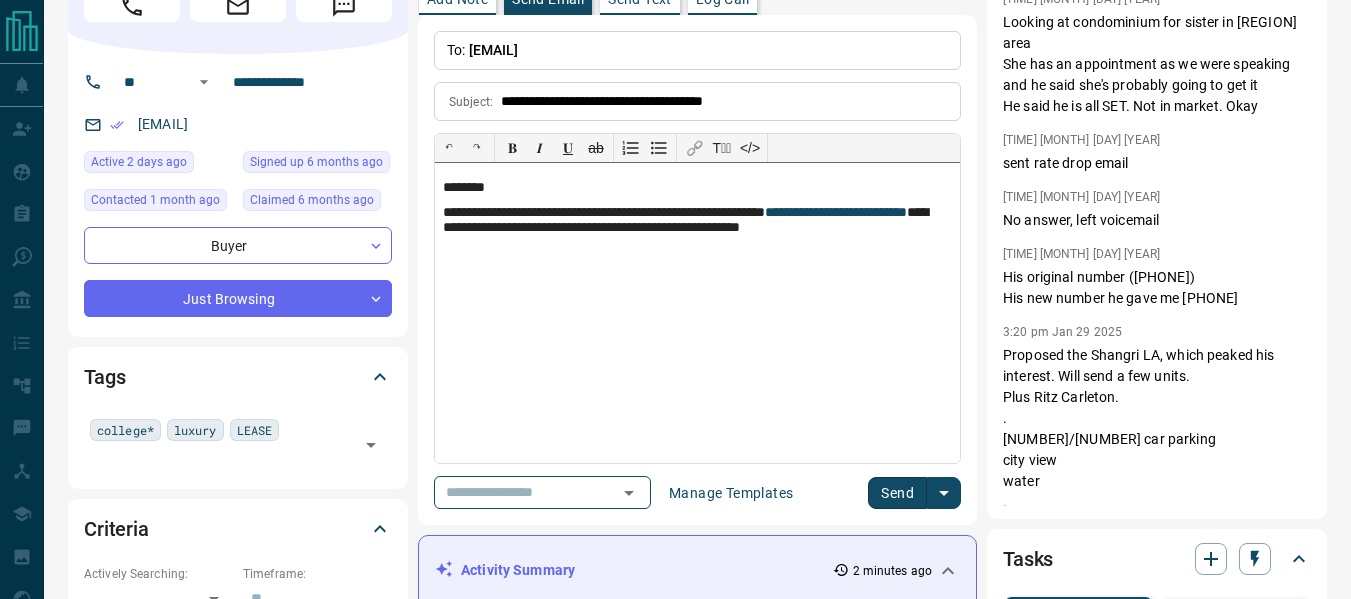 click on "**********" at bounding box center (697, 222) 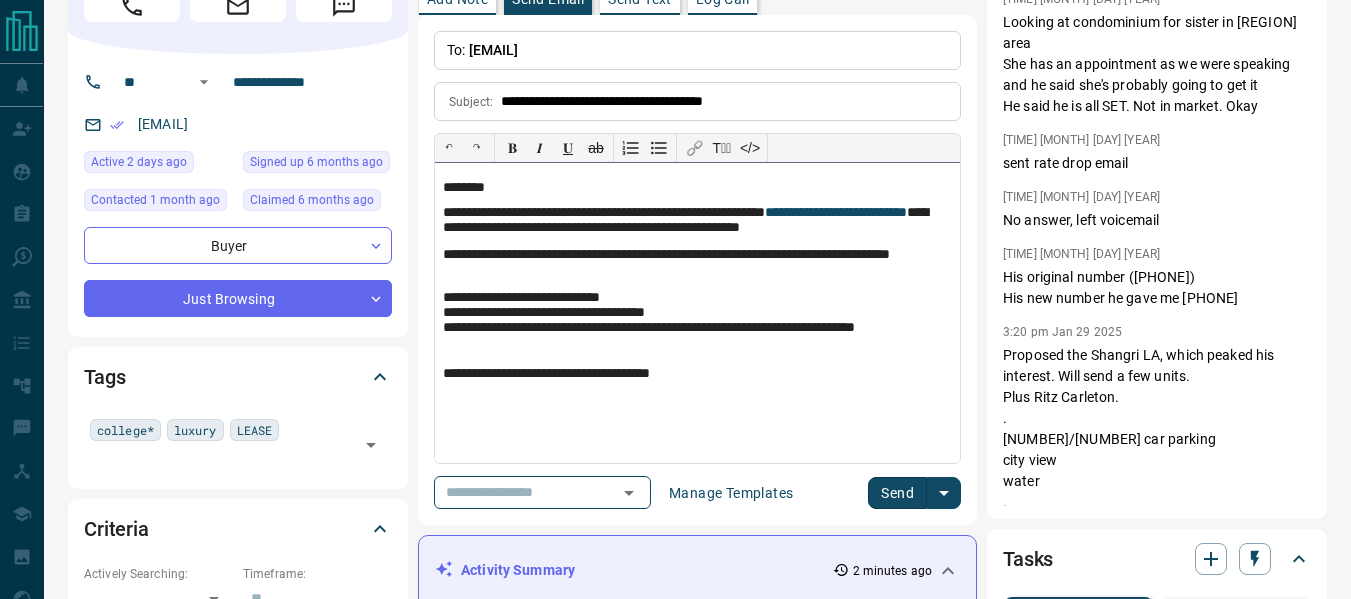 click on "**********" at bounding box center (697, 264) 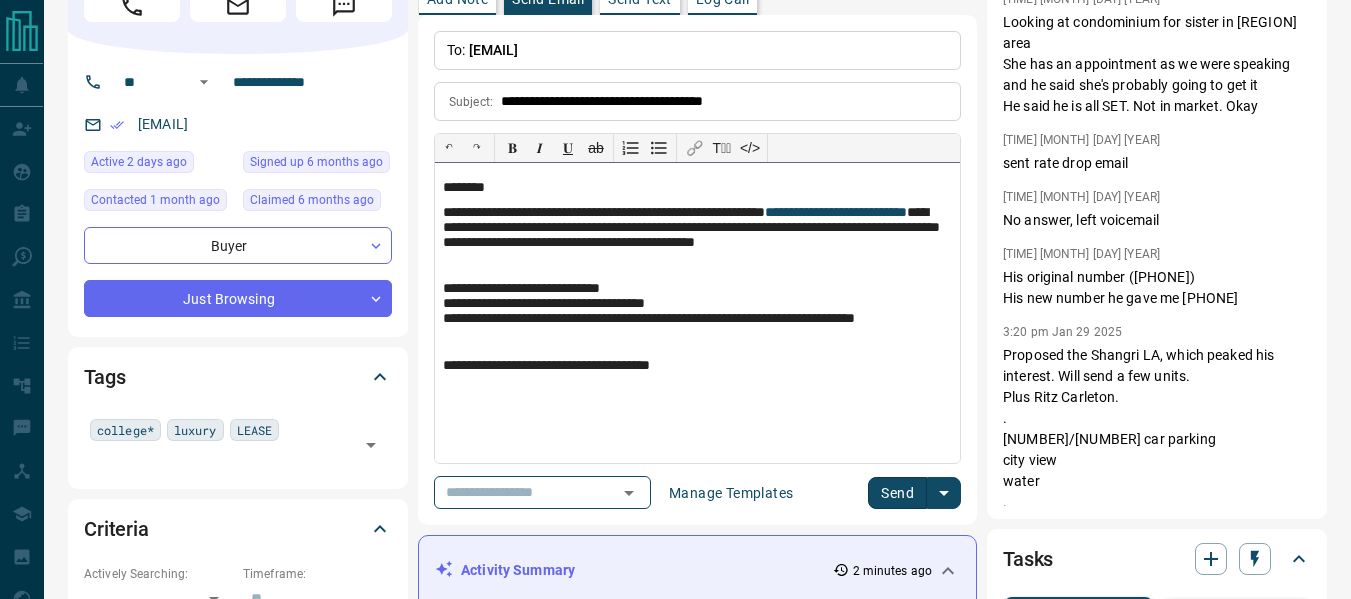click on "**********" at bounding box center [697, 239] 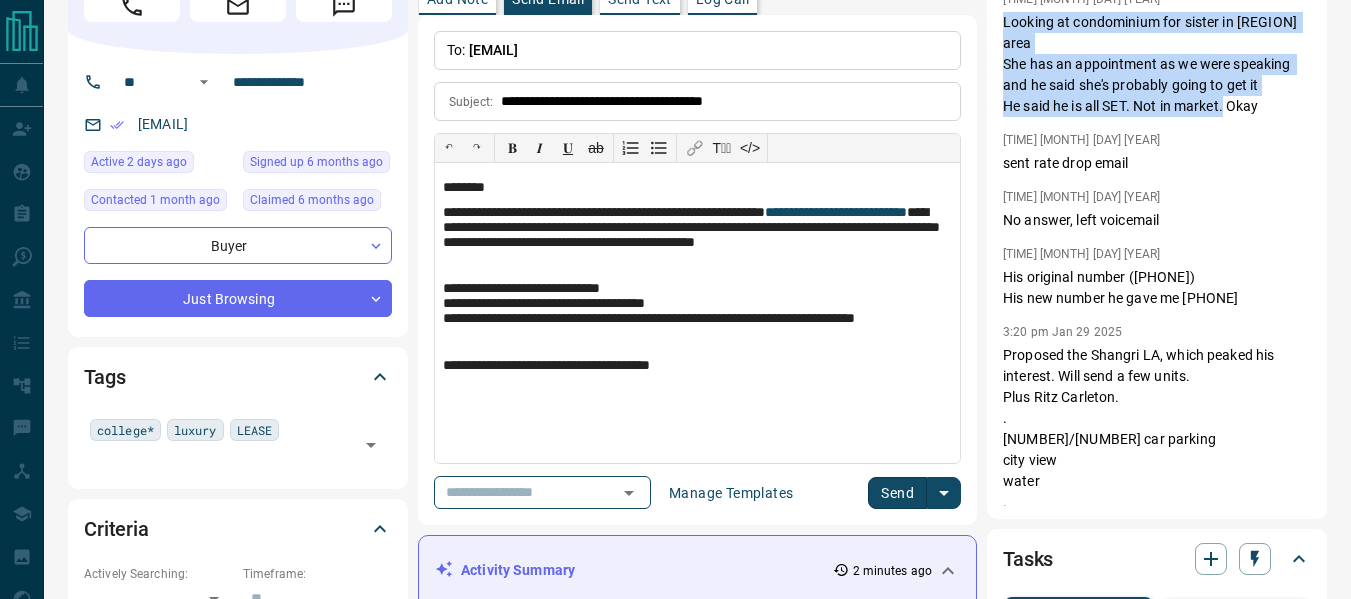 drag, startPoint x: 1267, startPoint y: 104, endPoint x: 999, endPoint y: 19, distance: 281.15656 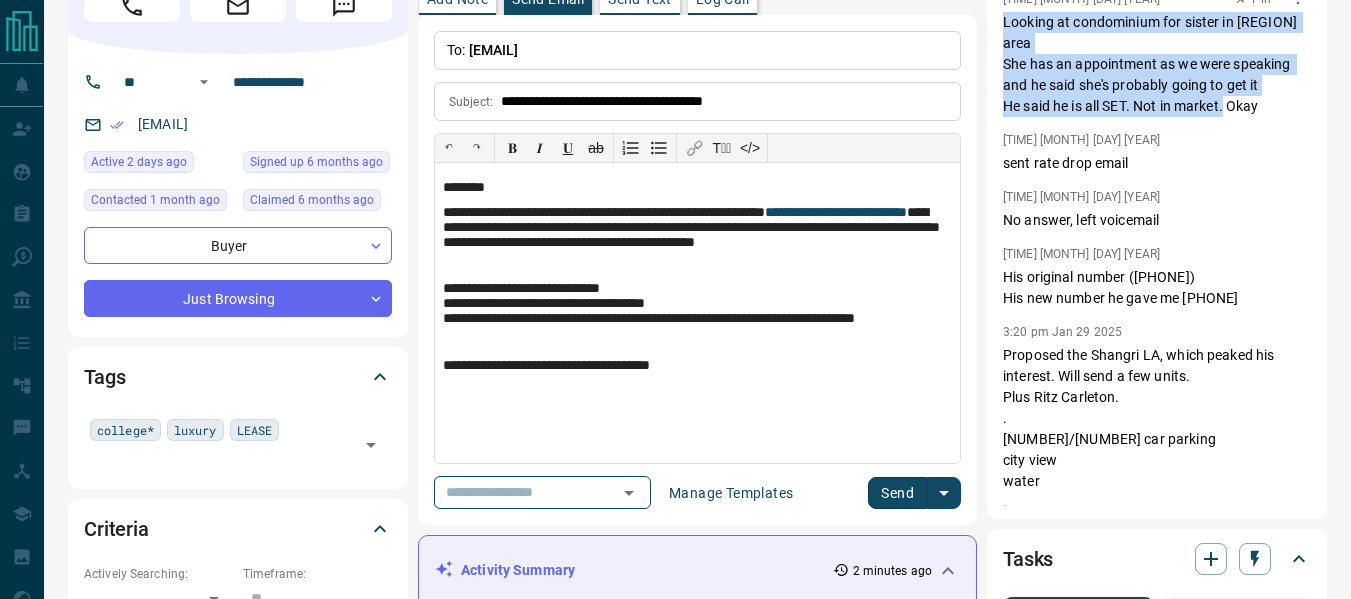 copy on "Looking at condominium for sister in [REGION] area
She has an appointment as we were speaking and he said she's probably going to get it
He said he is all SET. Not in market. Okay" 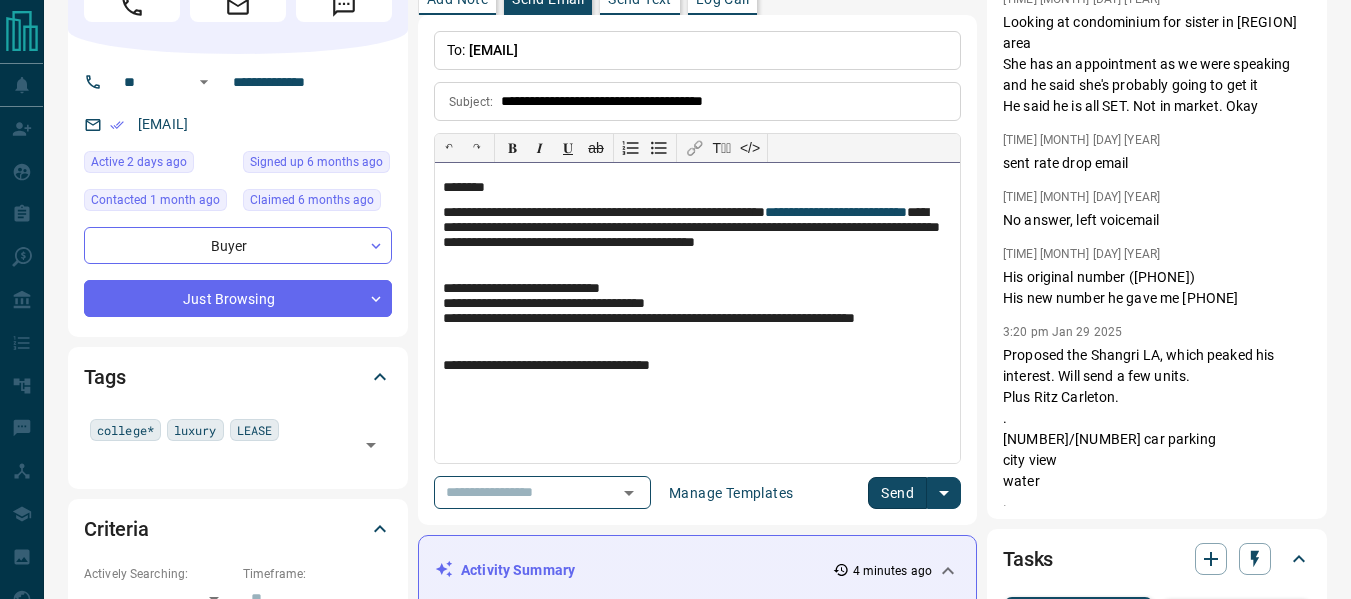 click on "**********" at bounding box center [697, 239] 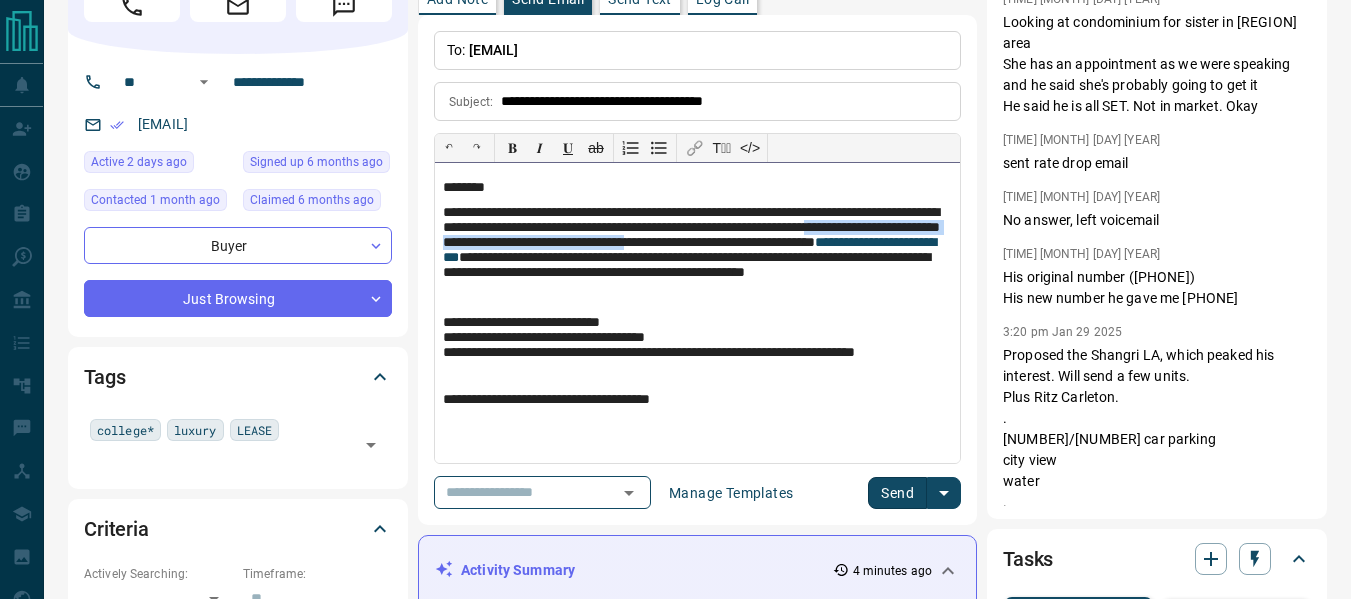 drag, startPoint x: 543, startPoint y: 262, endPoint x: 581, endPoint y: 244, distance: 42.047592 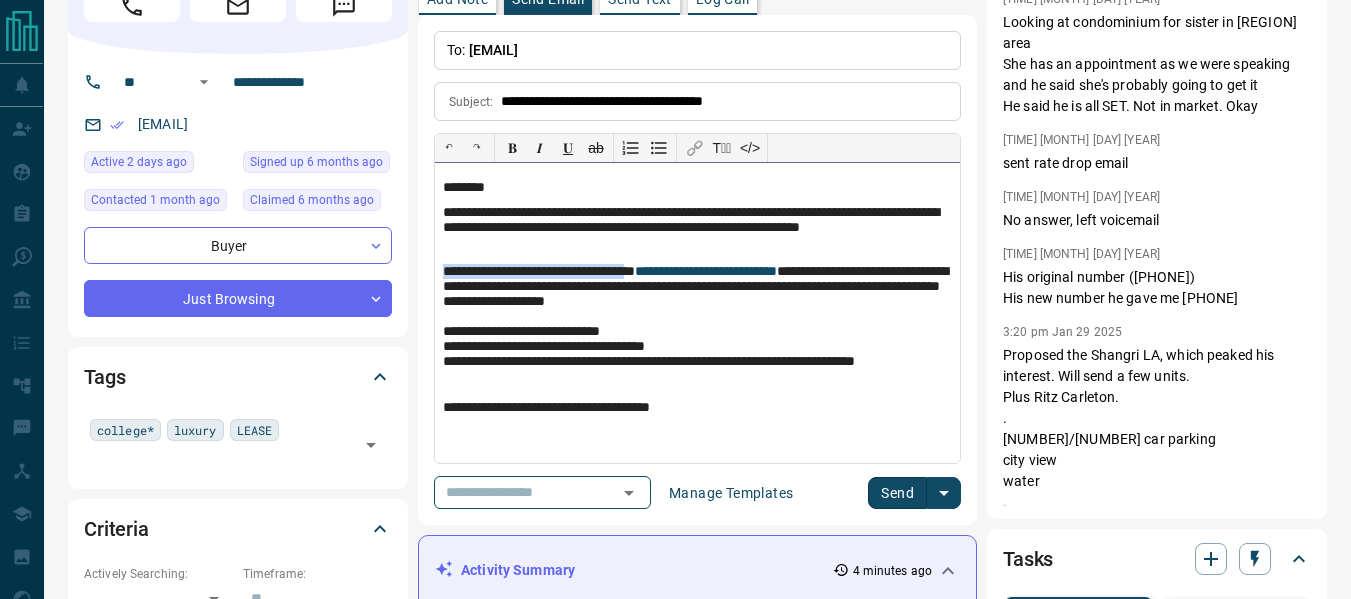 drag, startPoint x: 668, startPoint y: 272, endPoint x: 442, endPoint y: 273, distance: 226.00221 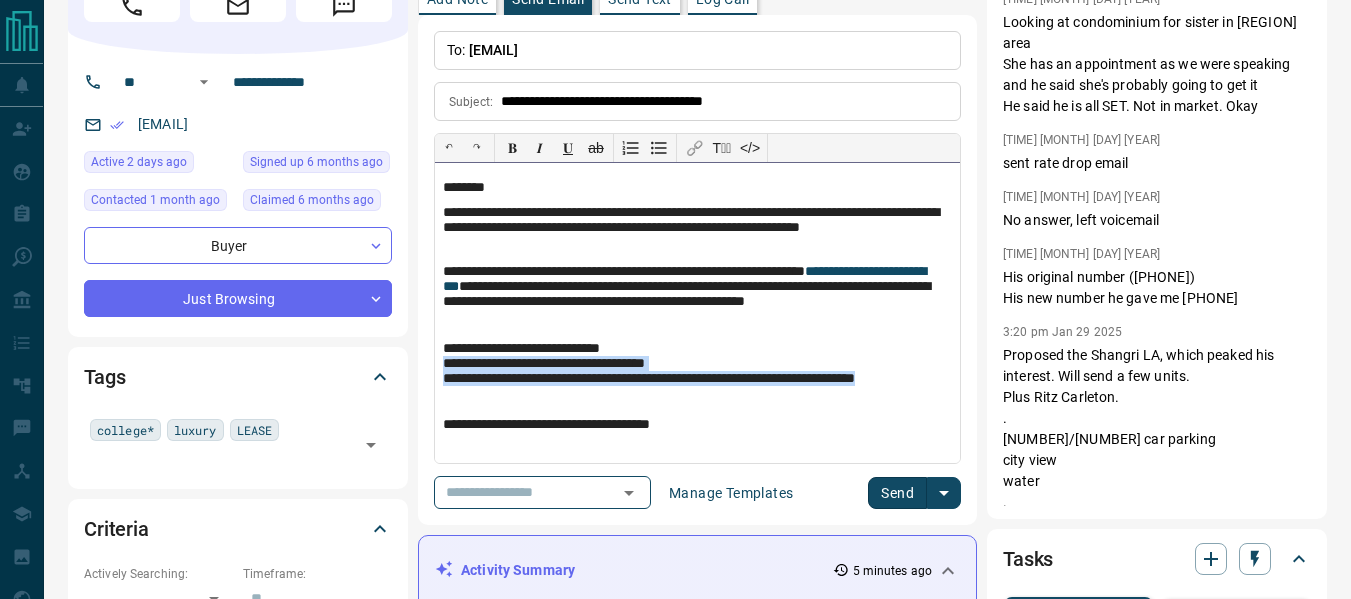 drag, startPoint x: 552, startPoint y: 403, endPoint x: 442, endPoint y: 371, distance: 114.56003 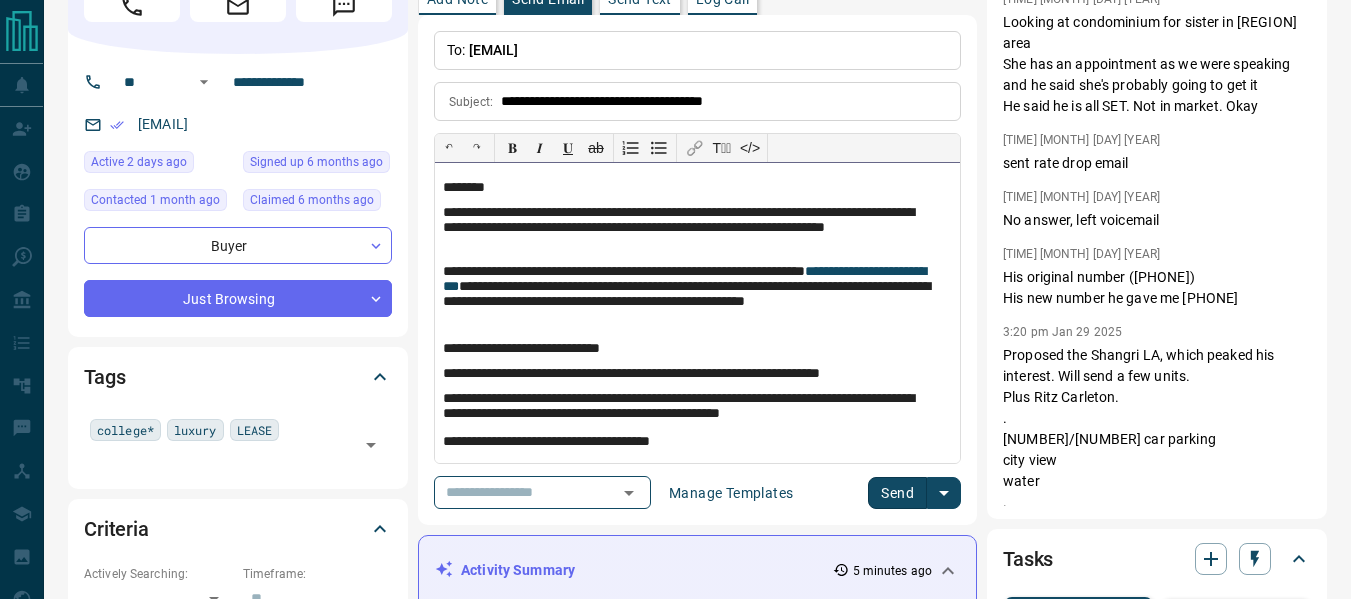 click on "**********" at bounding box center [690, 374] 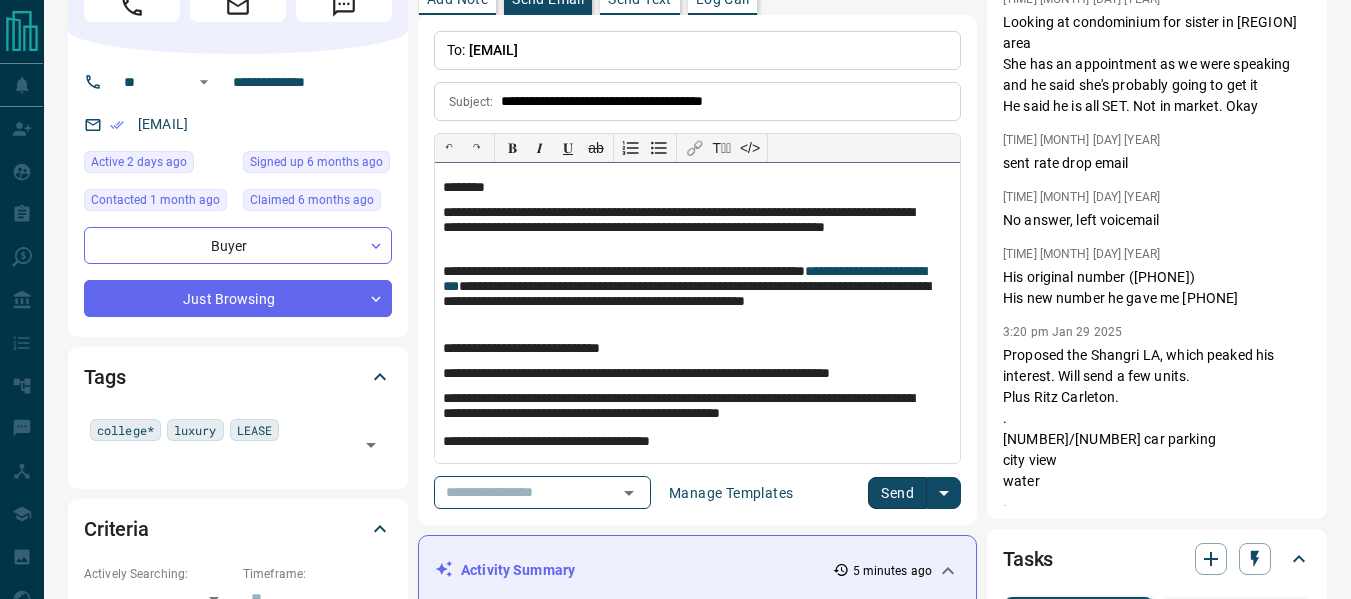 scroll, scrollTop: 4, scrollLeft: 0, axis: vertical 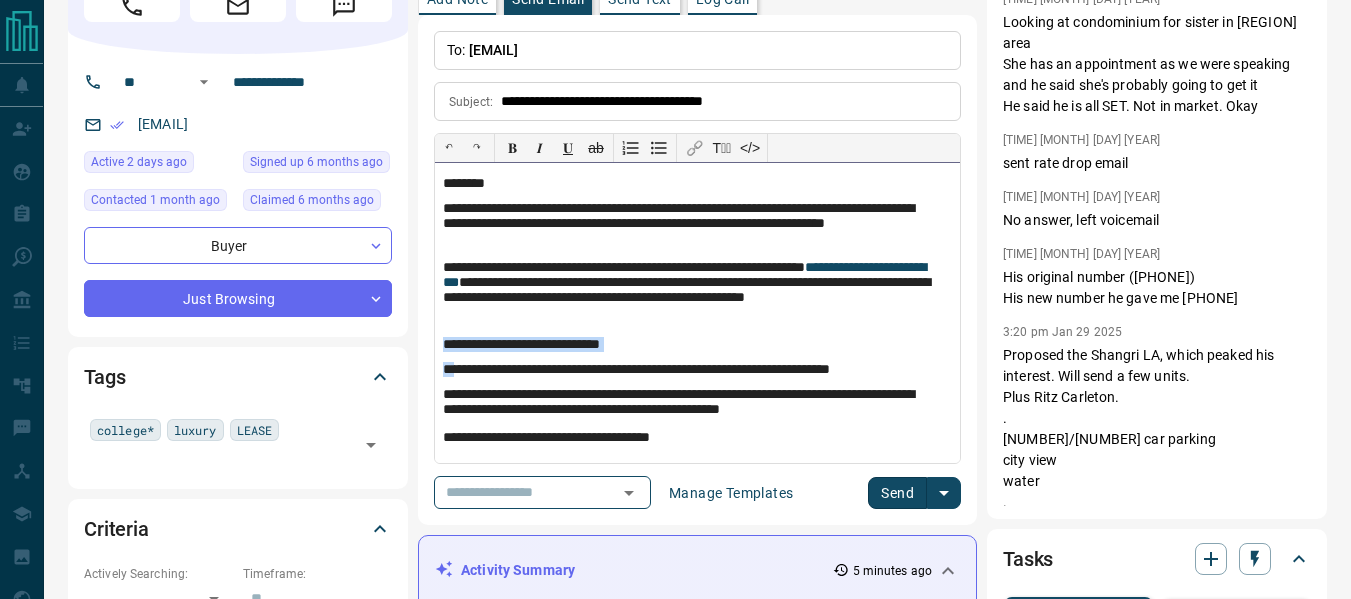 drag, startPoint x: 449, startPoint y: 372, endPoint x: 441, endPoint y: 344, distance: 29.12044 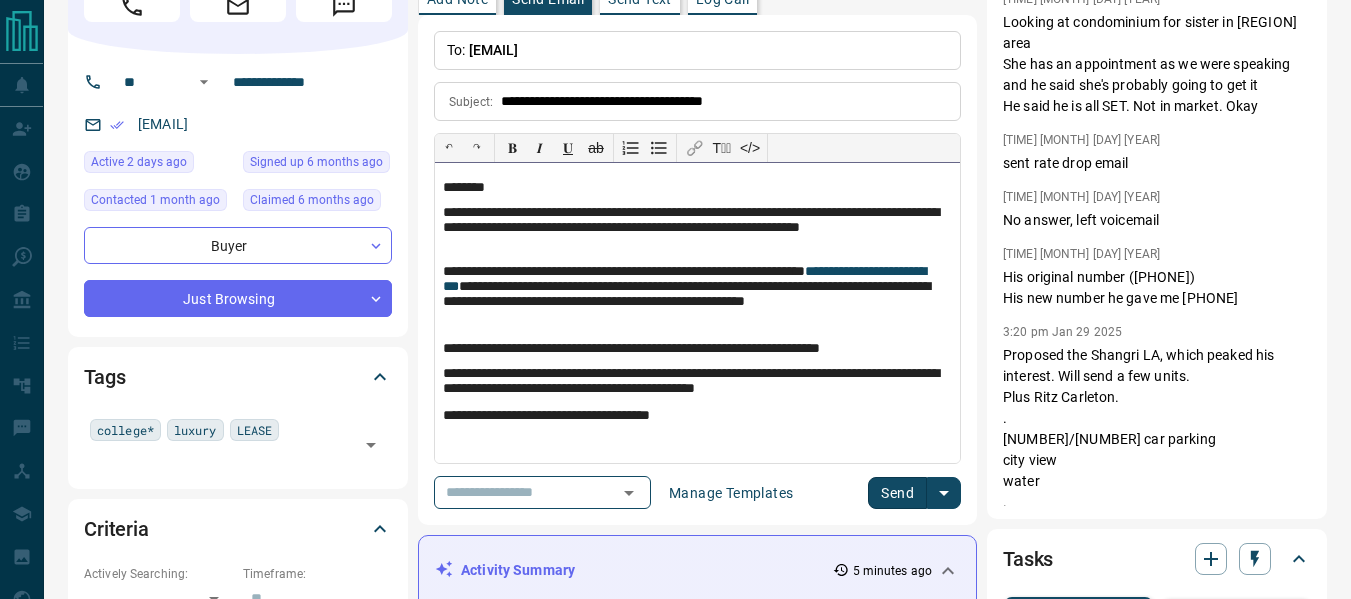 scroll, scrollTop: 0, scrollLeft: 0, axis: both 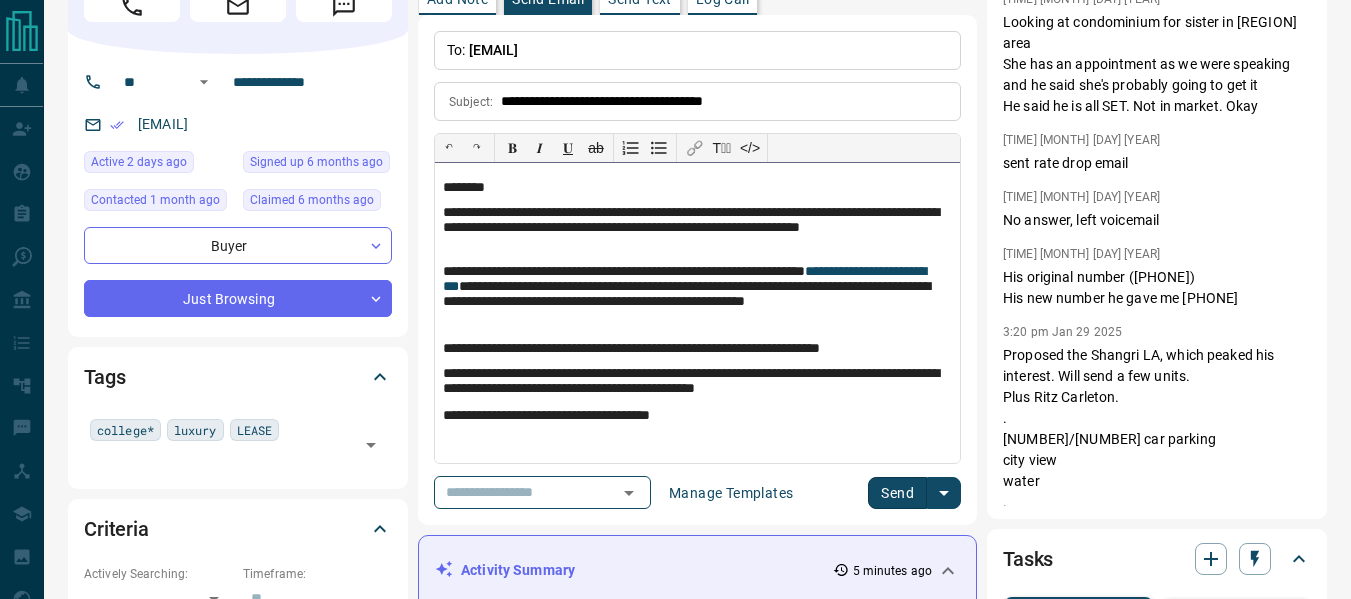 click on "**********" at bounding box center (697, 416) 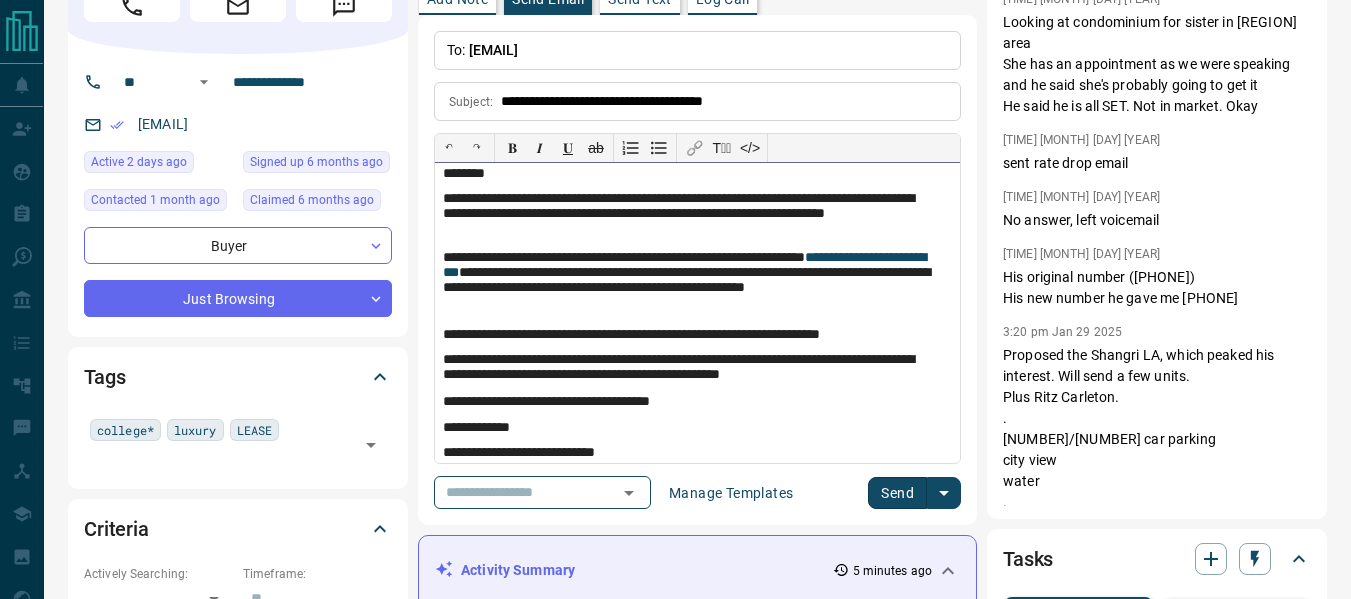 scroll, scrollTop: 0, scrollLeft: 0, axis: both 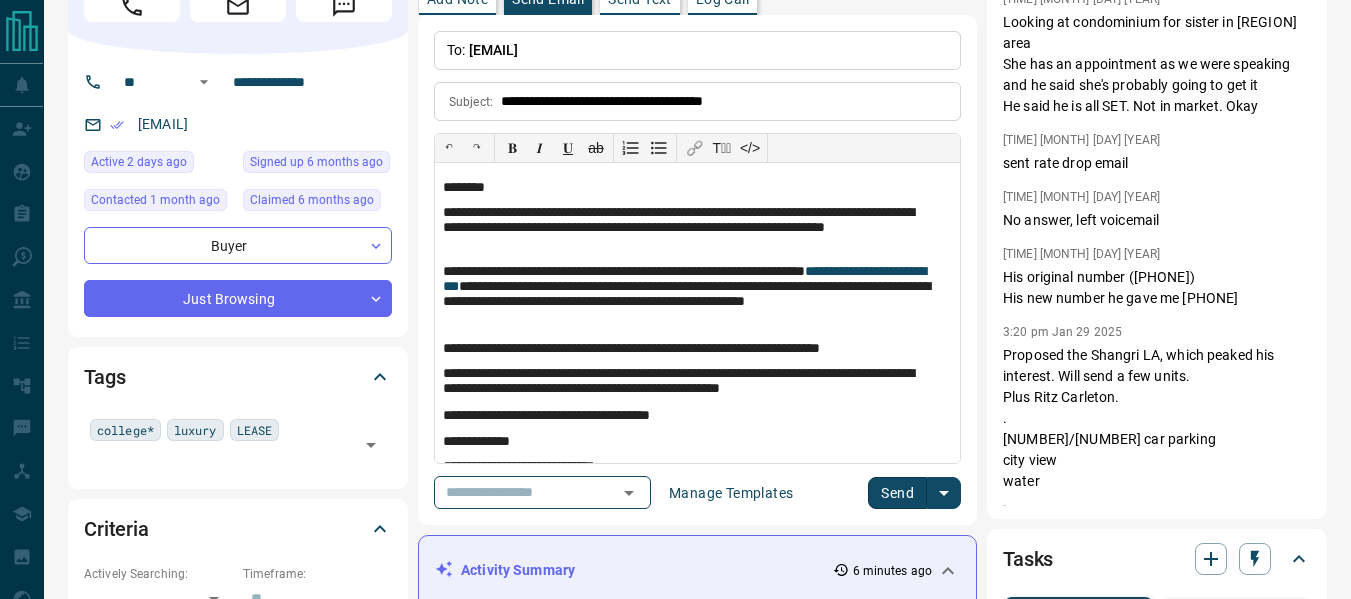 click on "Send" at bounding box center (897, 493) 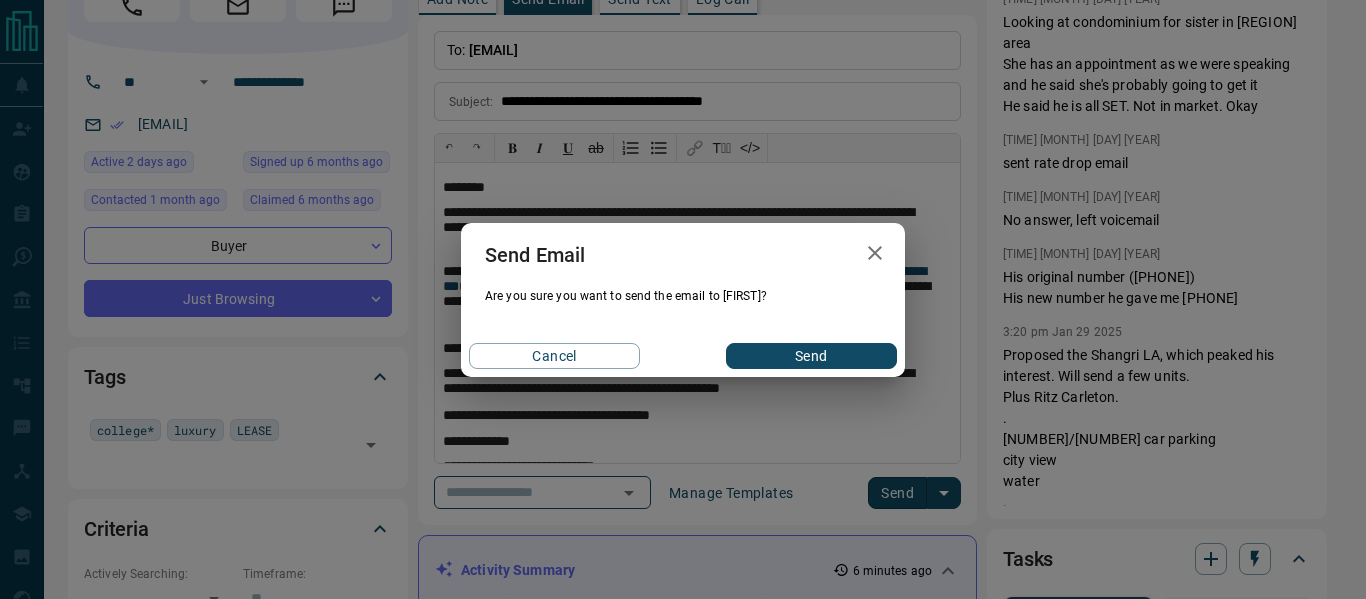 click on "Send" at bounding box center [811, 356] 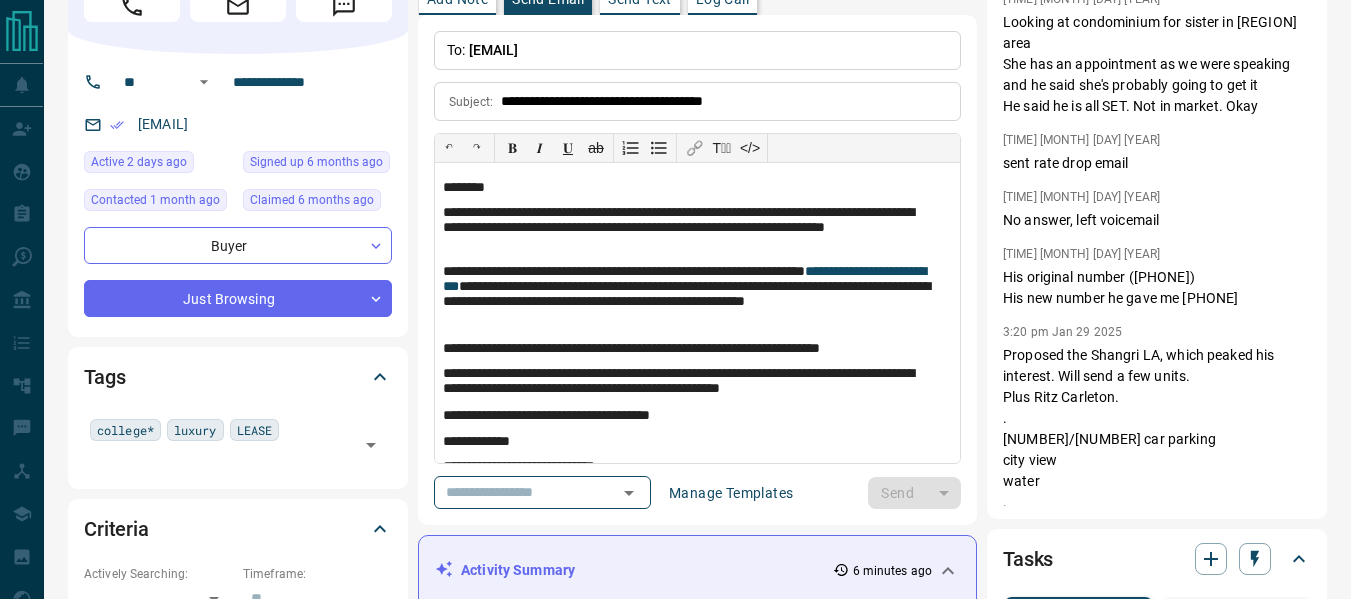scroll, scrollTop: 0, scrollLeft: 0, axis: both 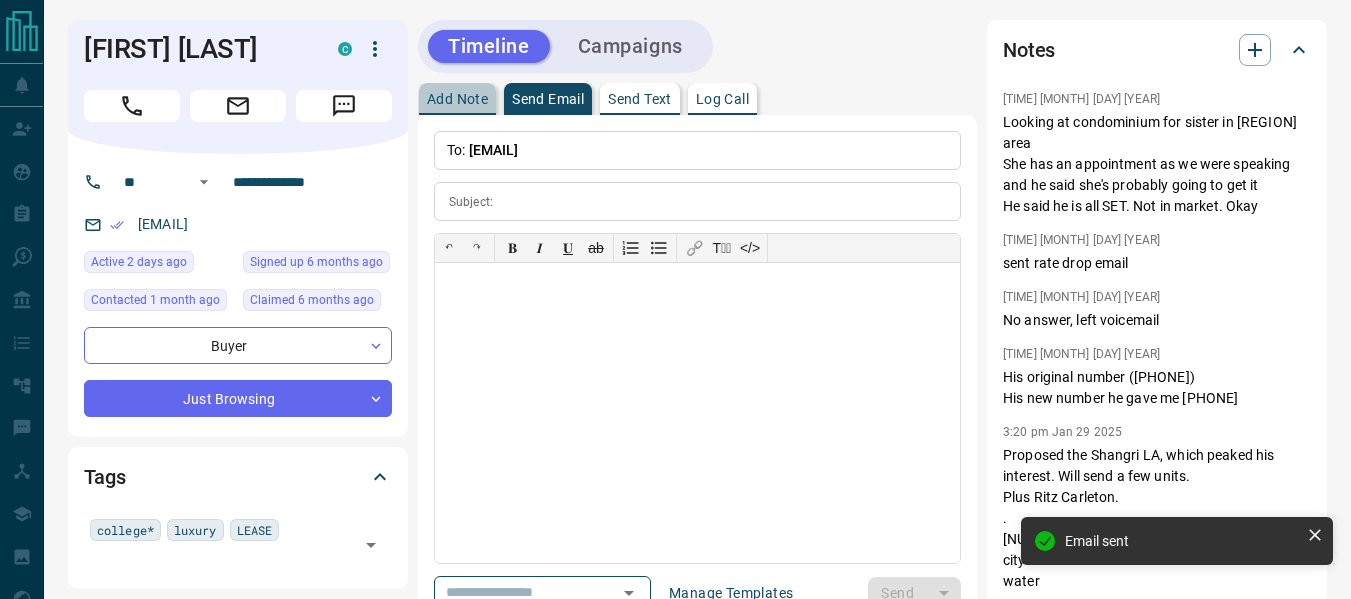 click on "Add Note" at bounding box center (457, 99) 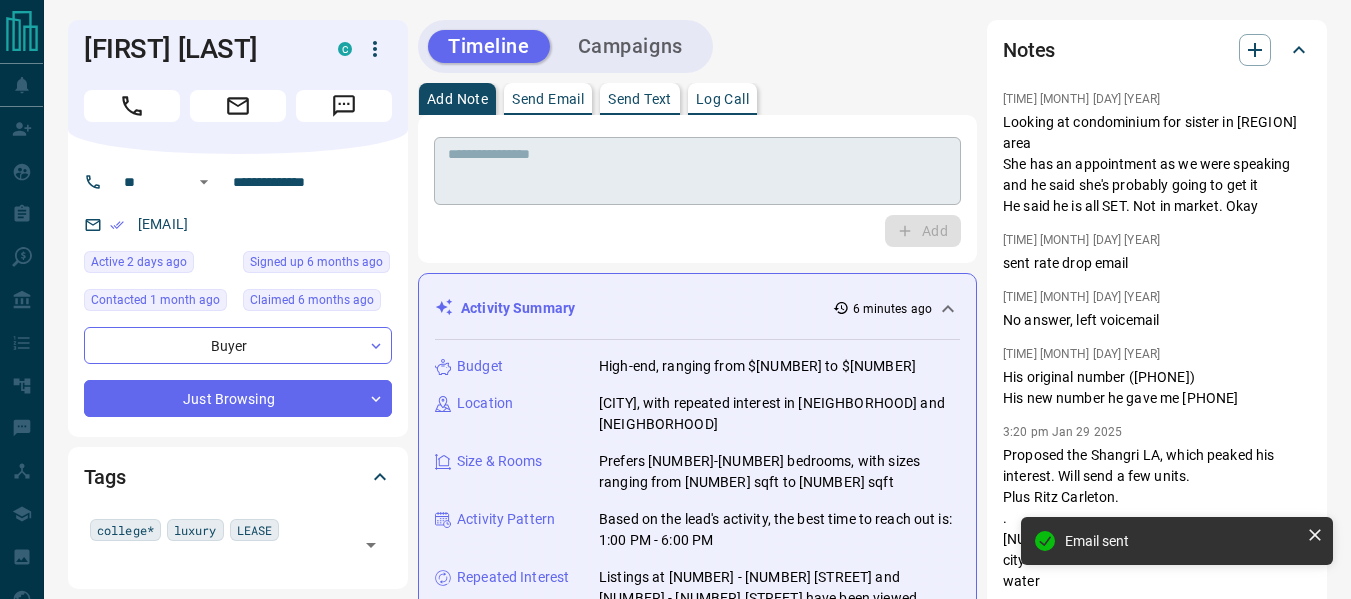click at bounding box center (697, 171) 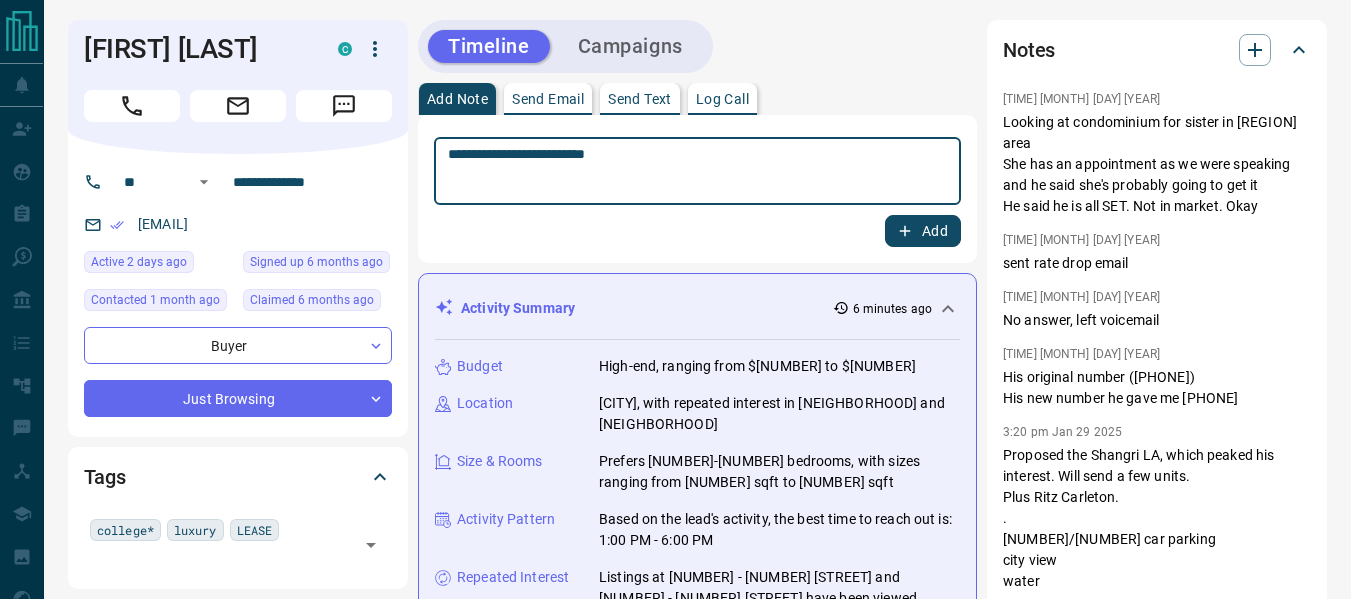 paste on "**********" 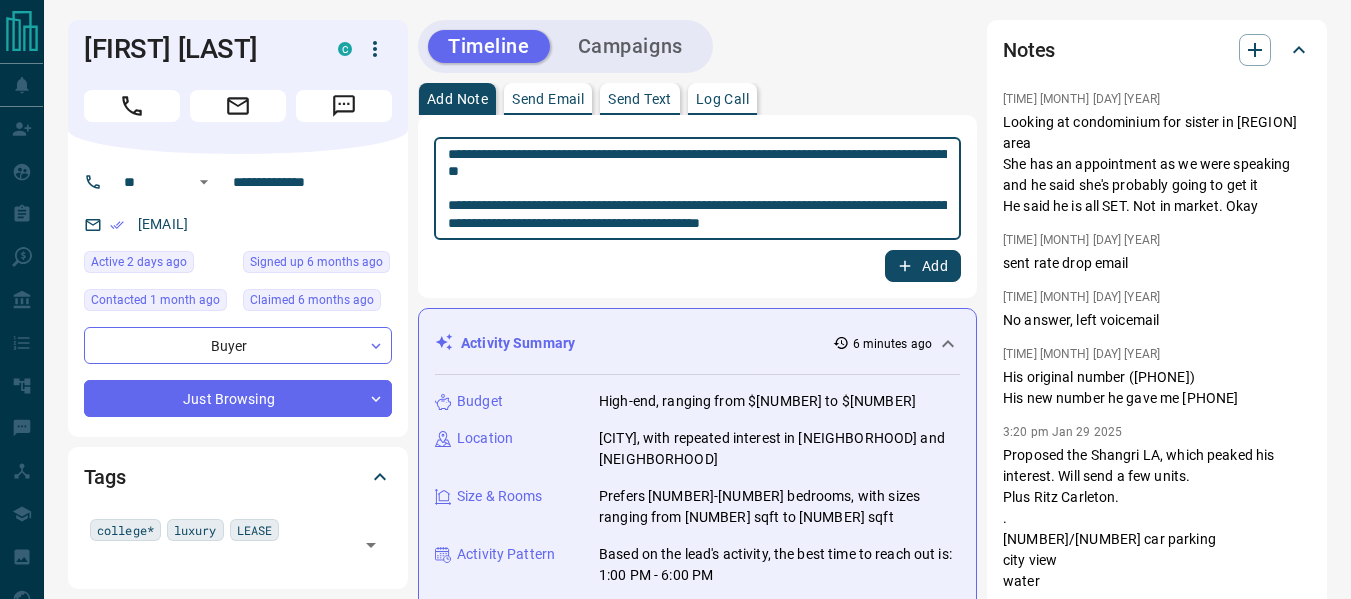 drag, startPoint x: 825, startPoint y: 212, endPoint x: 621, endPoint y: 155, distance: 211.8136 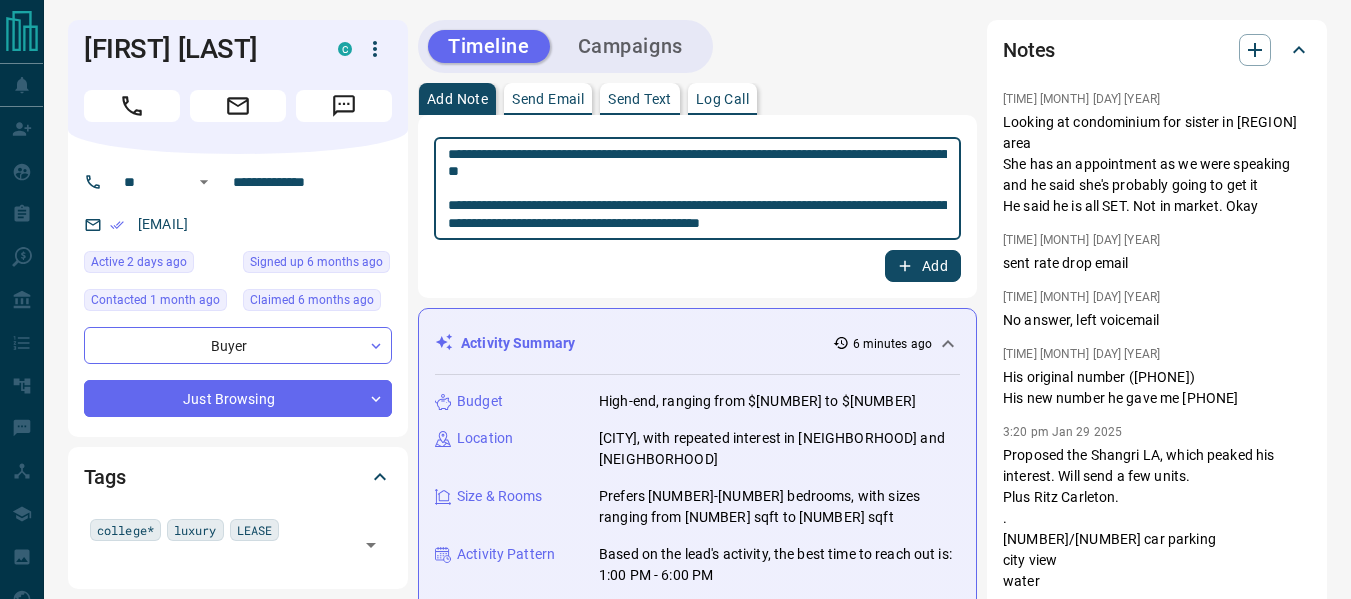 click on "**********" at bounding box center [697, 189] 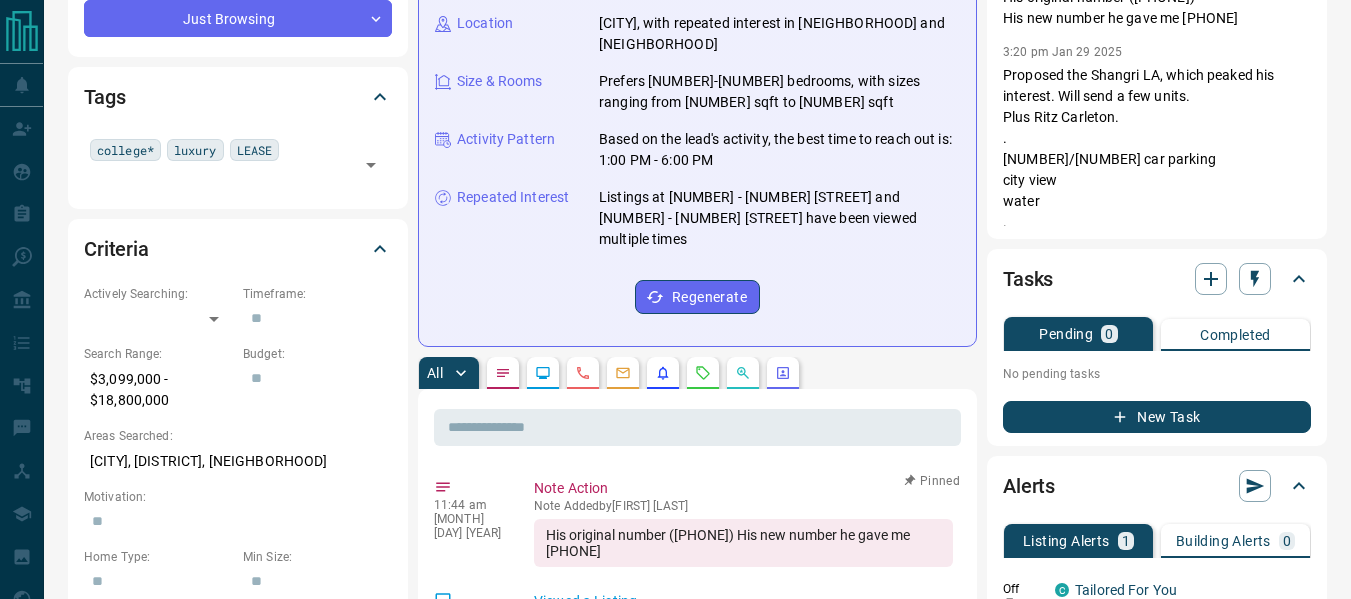 scroll, scrollTop: 600, scrollLeft: 0, axis: vertical 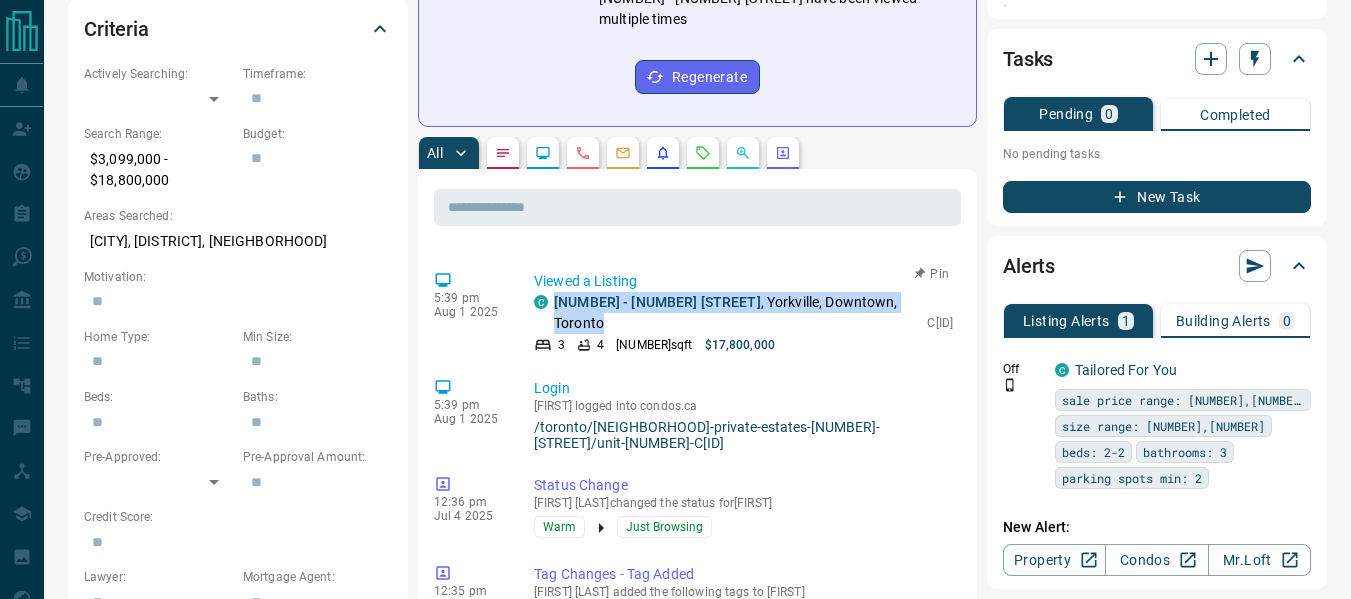 drag, startPoint x: 637, startPoint y: 281, endPoint x: 525, endPoint y: 264, distance: 113.28283 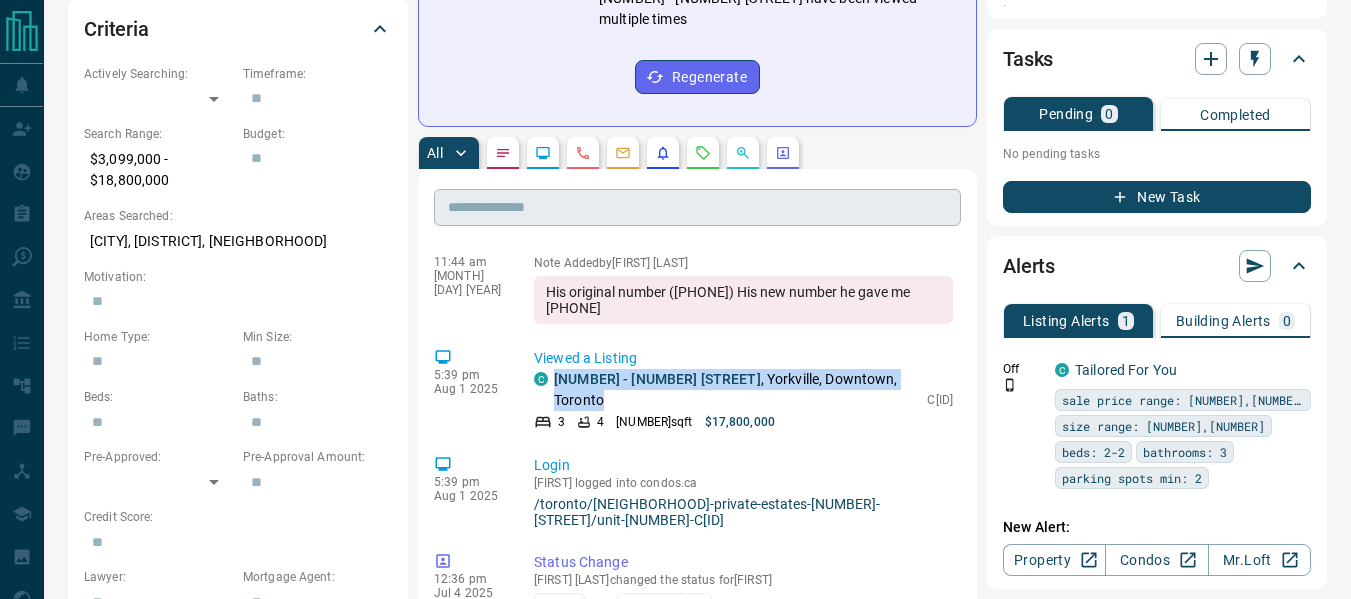 scroll, scrollTop: 0, scrollLeft: 0, axis: both 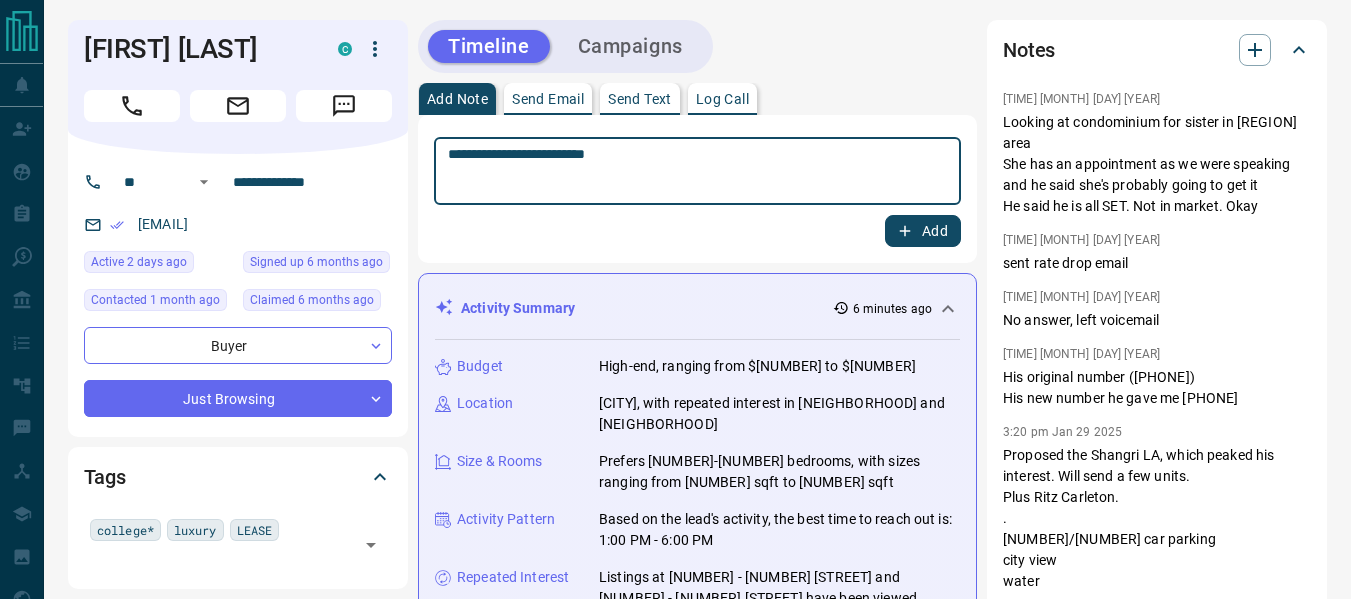 click on "**********" at bounding box center (697, 171) 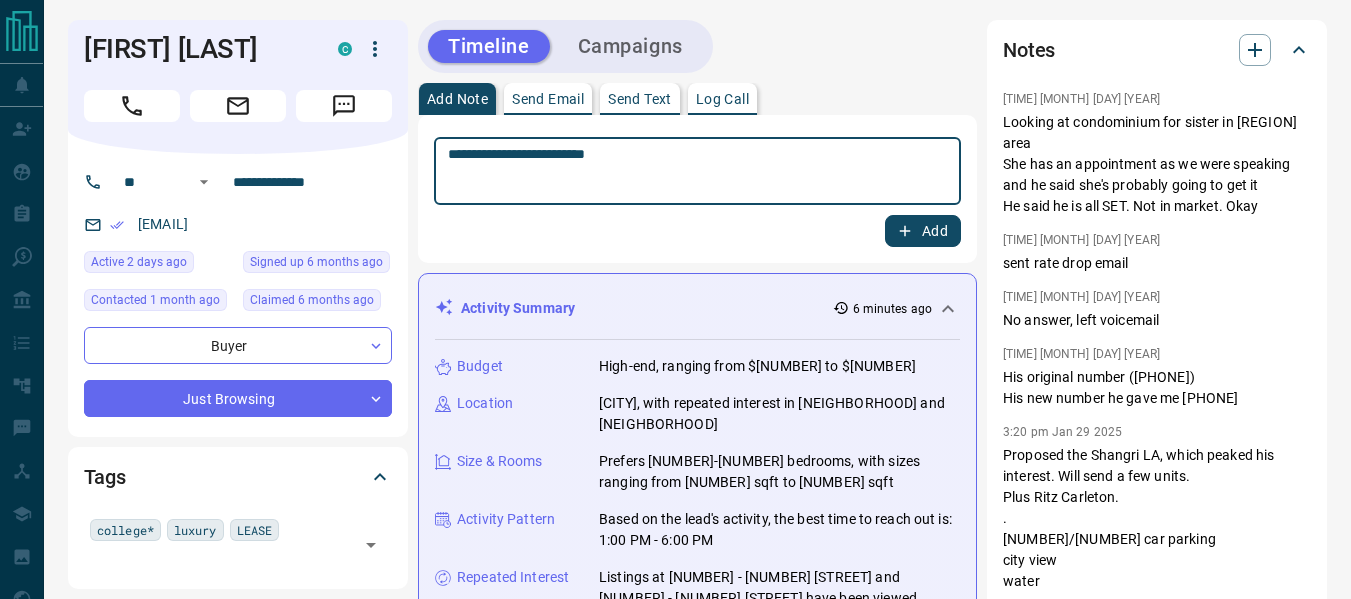 paste on "**********" 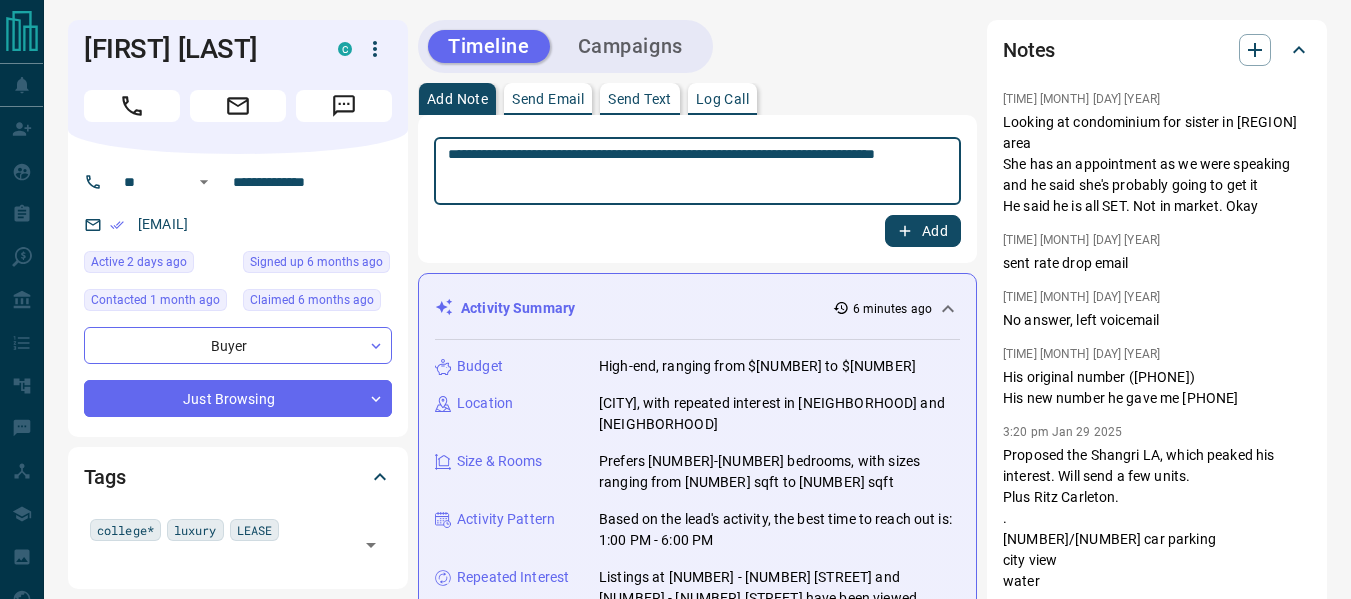 type on "**********" 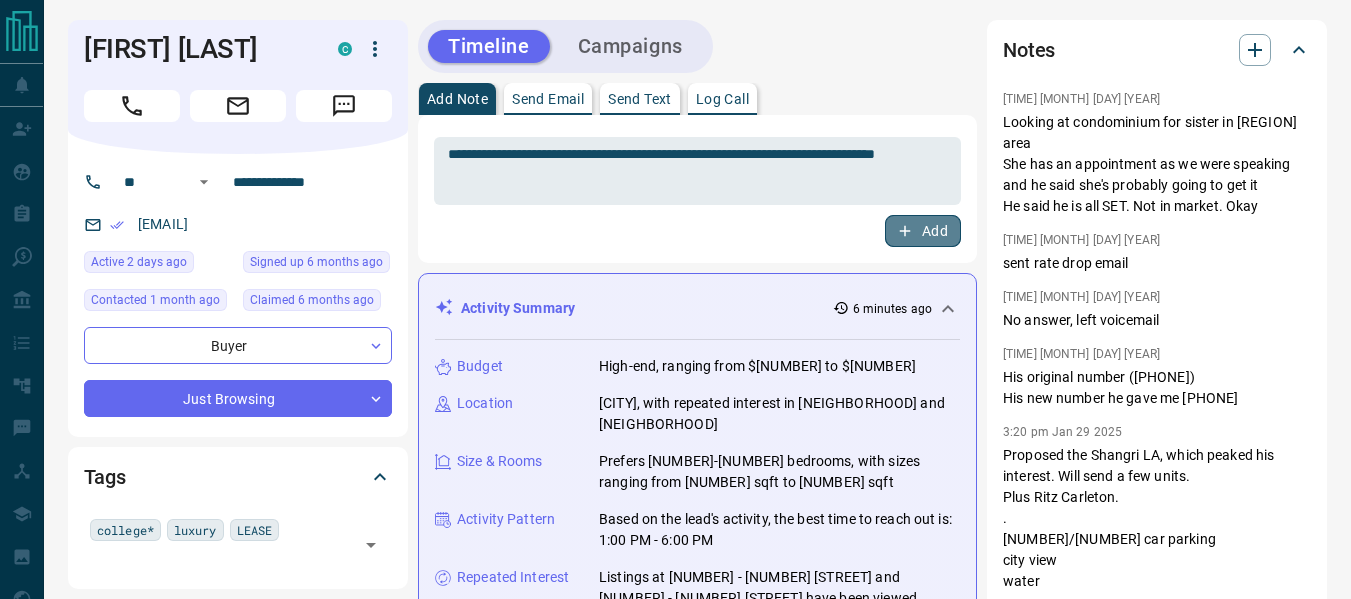 click on "Add" at bounding box center [923, 231] 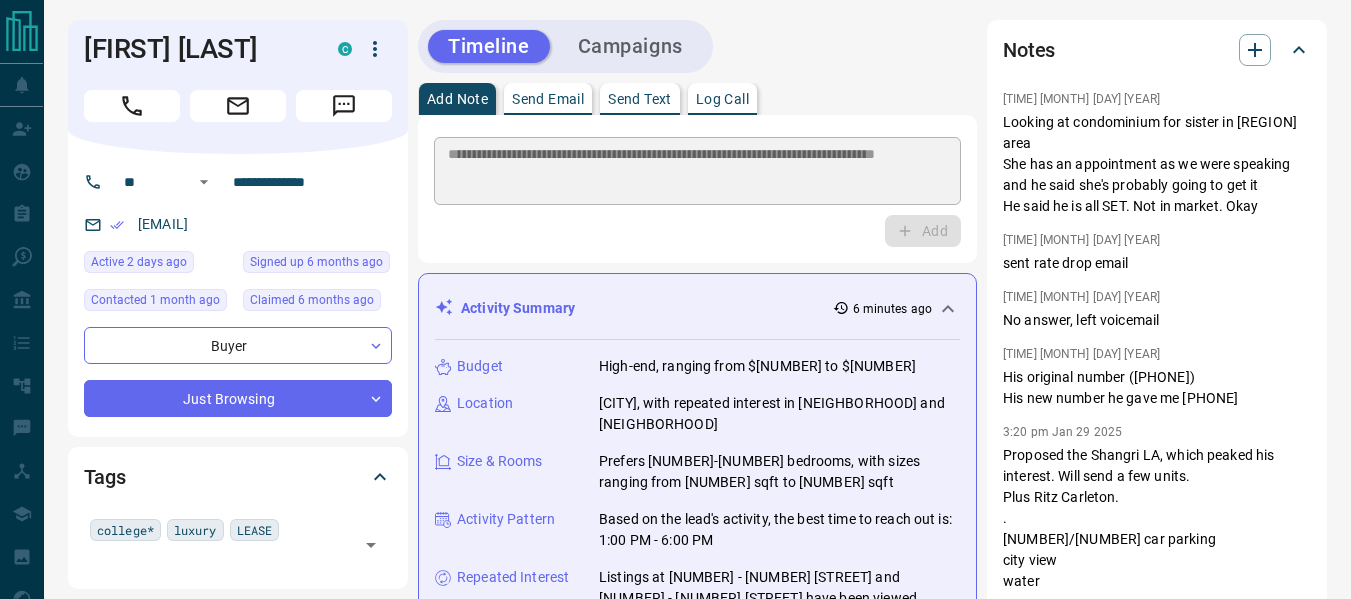 type 